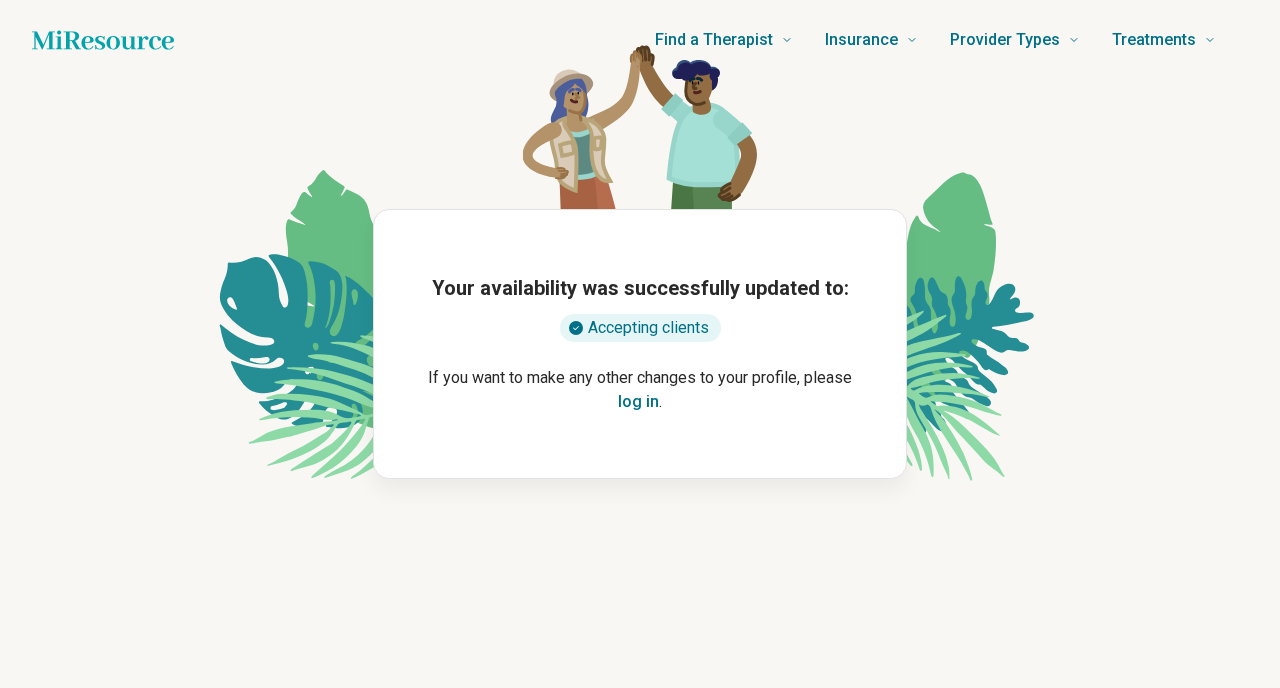 scroll, scrollTop: 0, scrollLeft: 0, axis: both 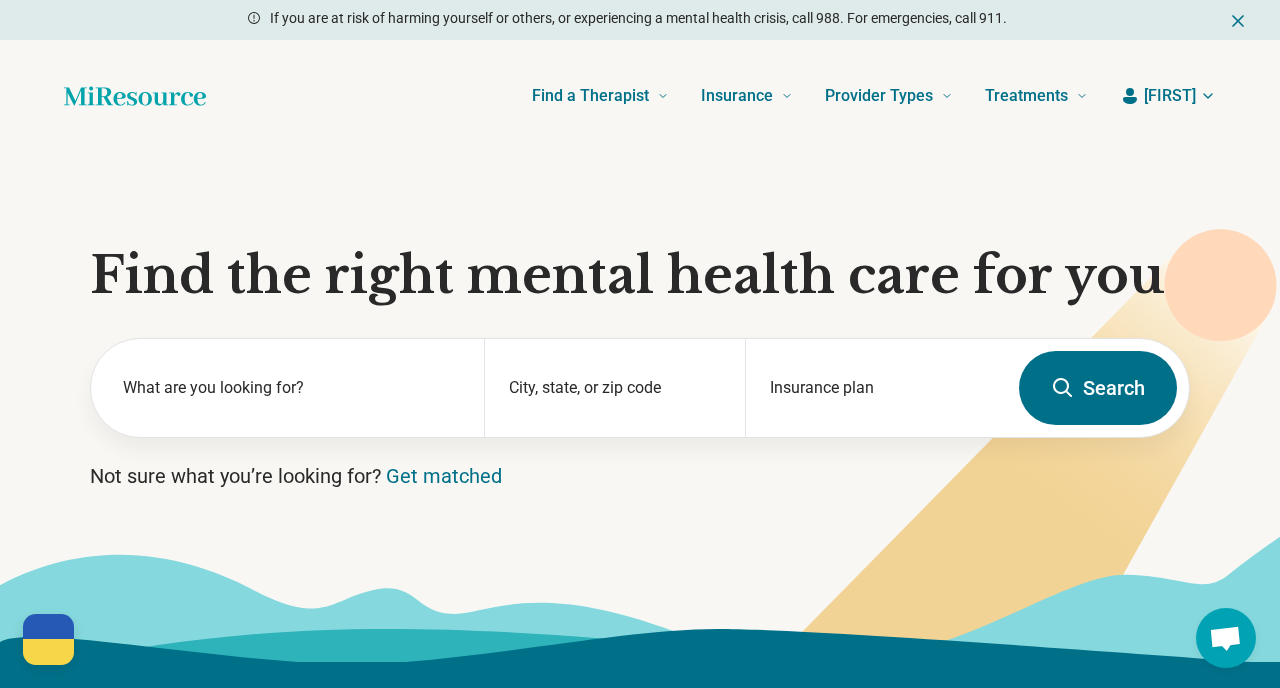 click on "[FIRST]" at bounding box center [1170, 96] 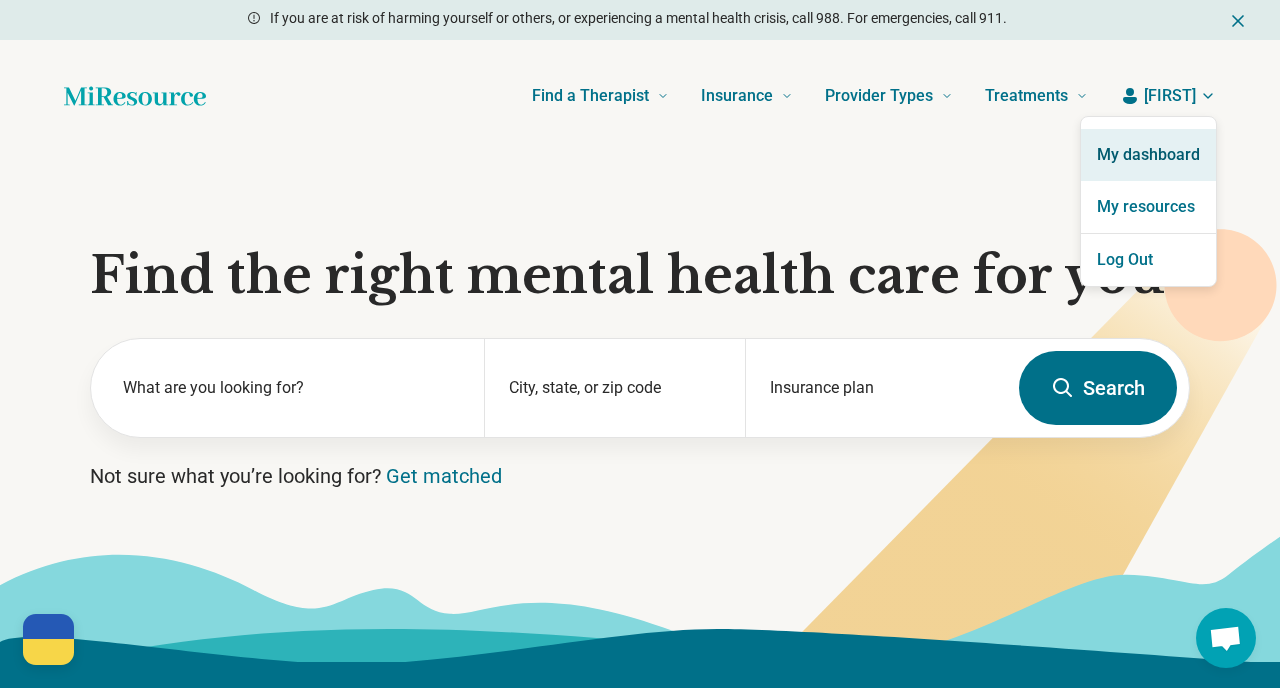 click on "My dashboard" at bounding box center [1148, 155] 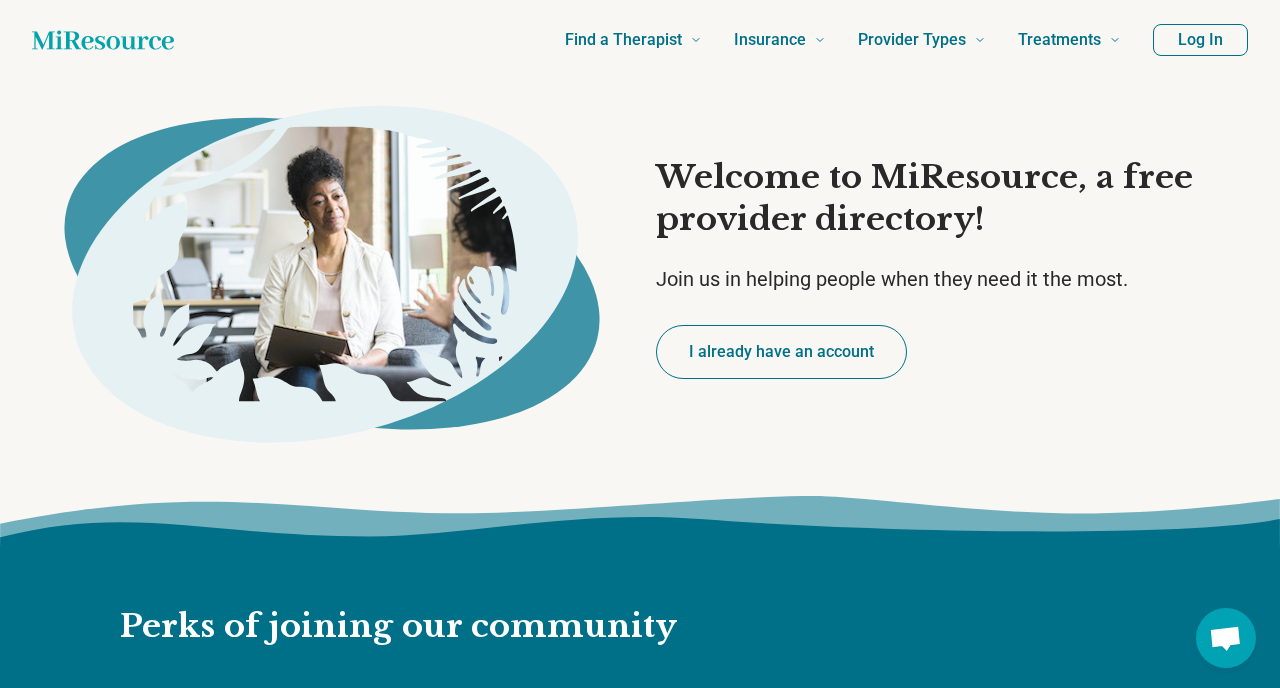 click on "Log In" at bounding box center [1200, 40] 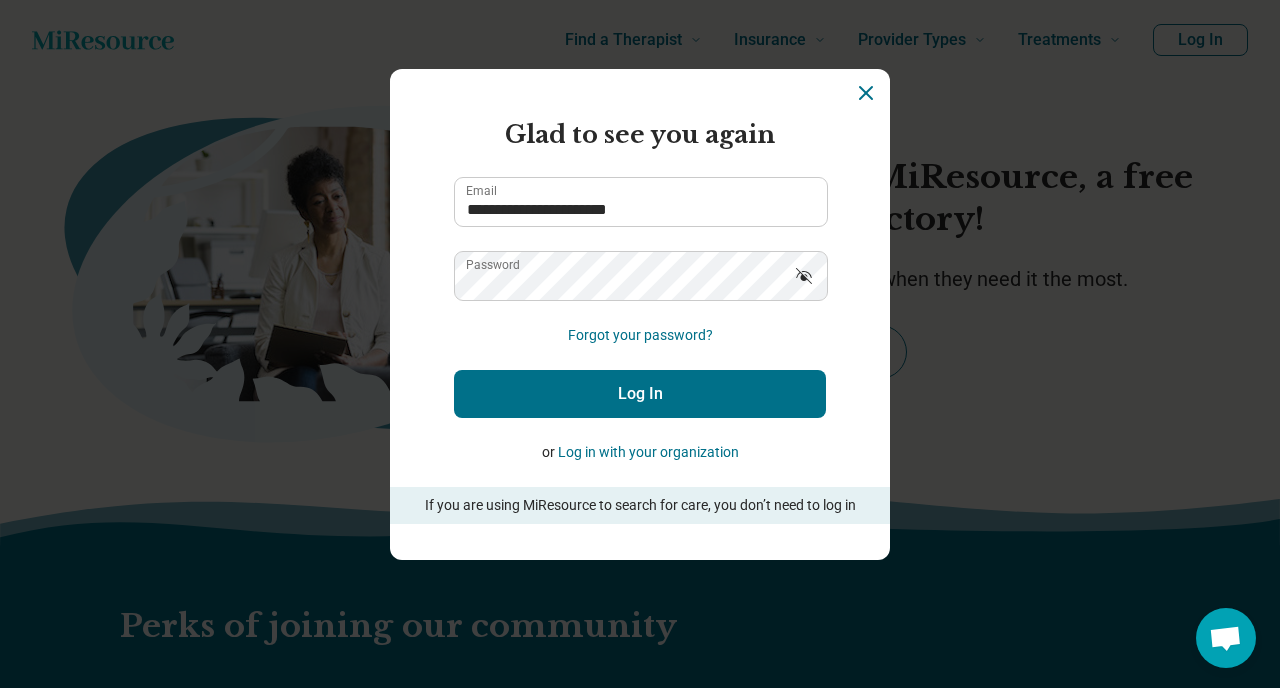 click on "Log In" at bounding box center (640, 394) 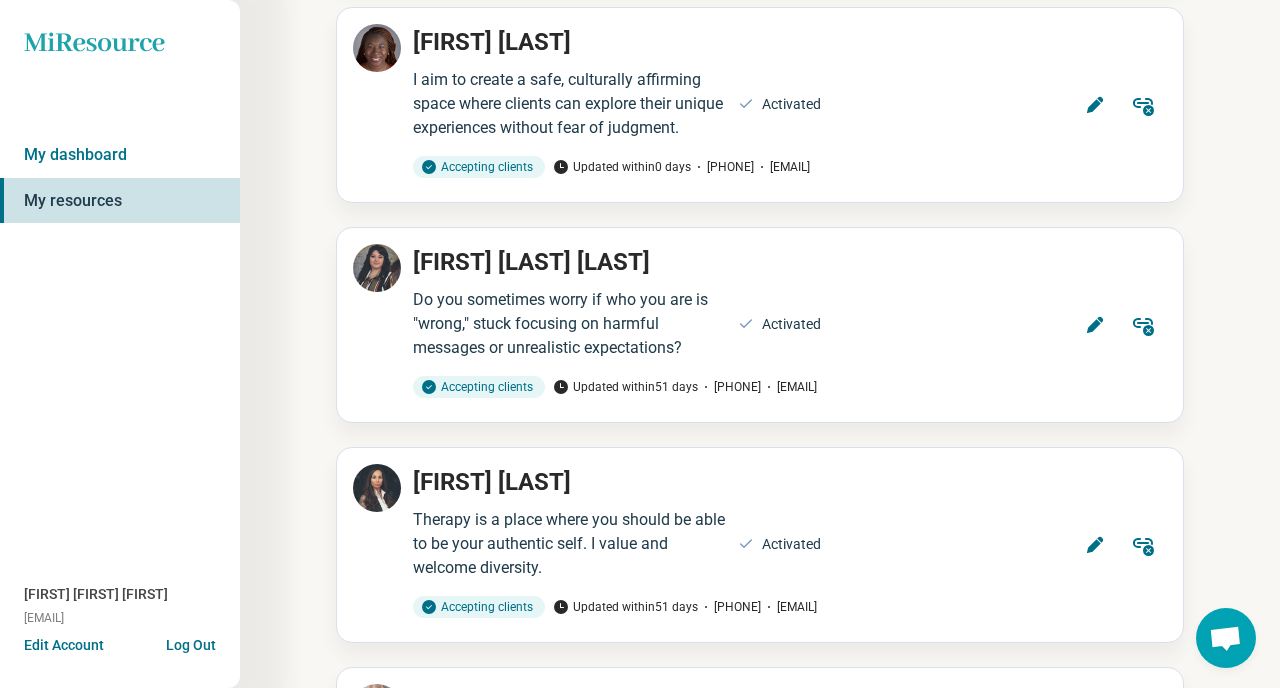 scroll, scrollTop: 1560, scrollLeft: 0, axis: vertical 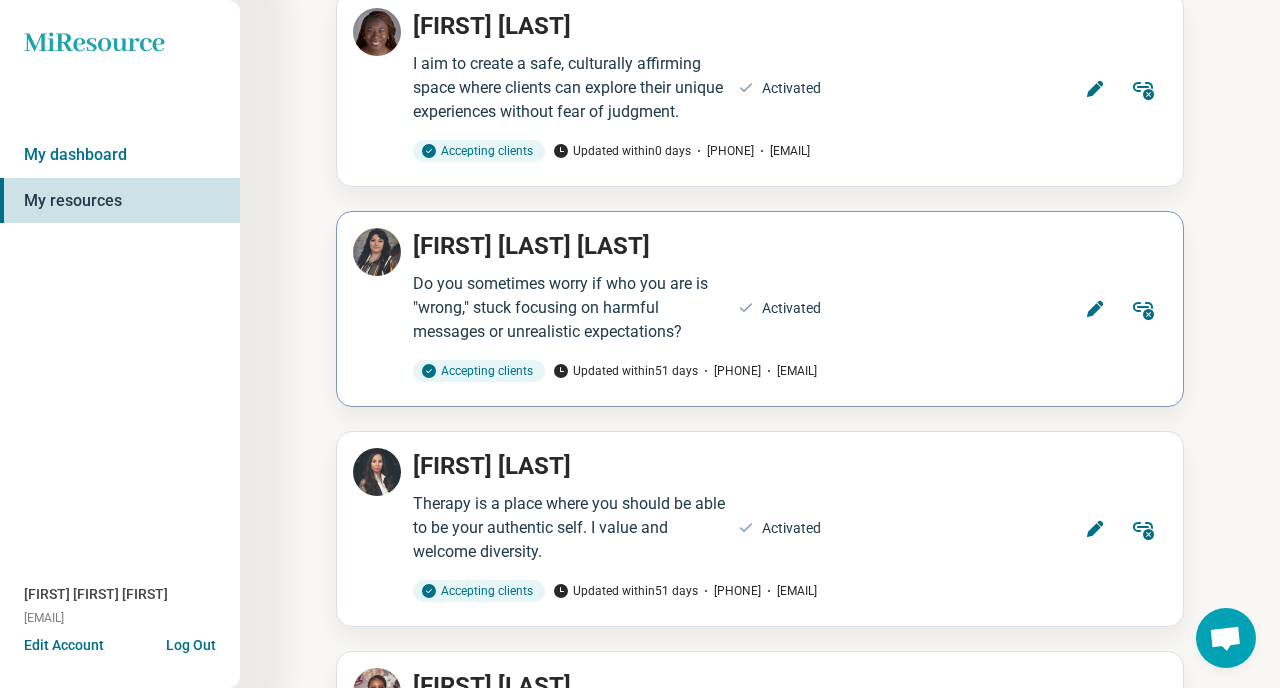 click 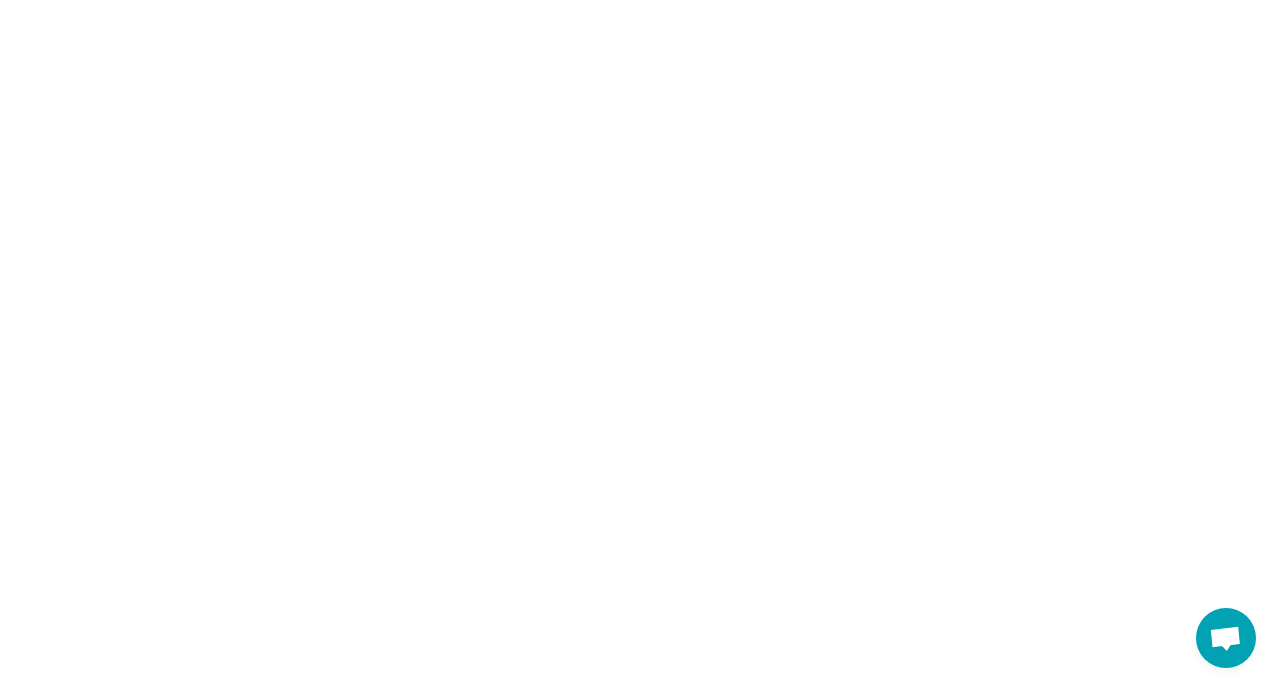 scroll, scrollTop: 0, scrollLeft: 0, axis: both 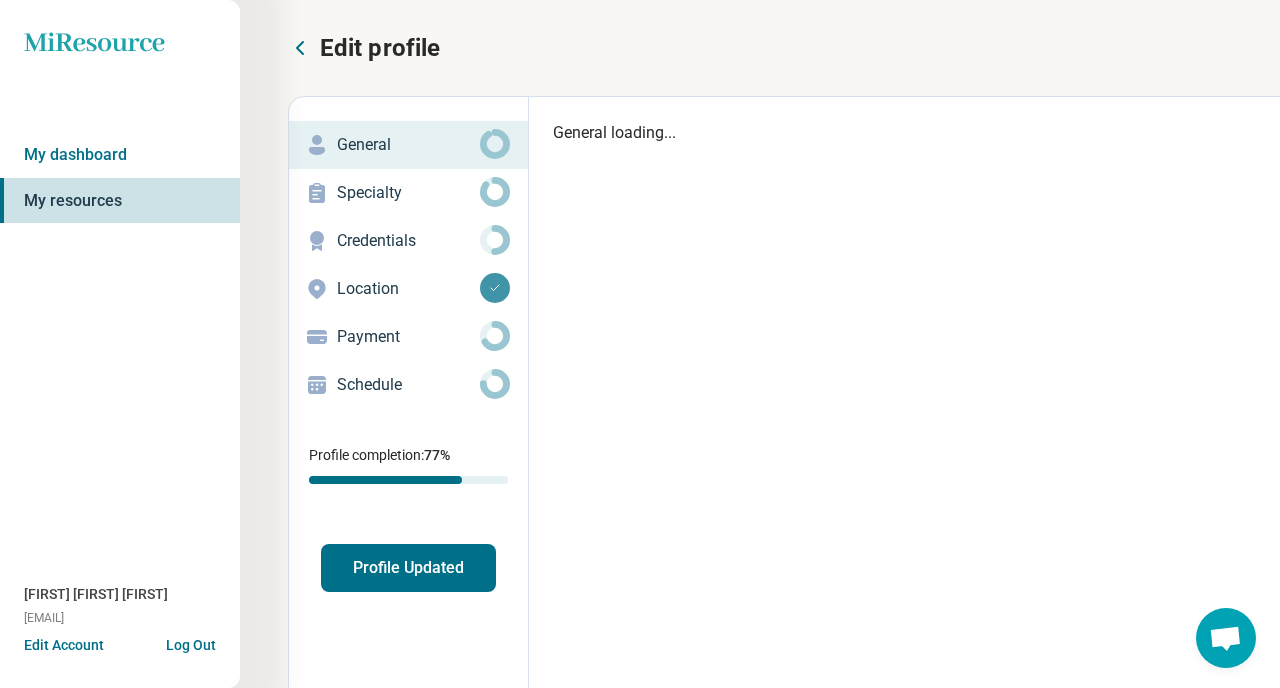 click on "Profile Updated" at bounding box center [408, 568] 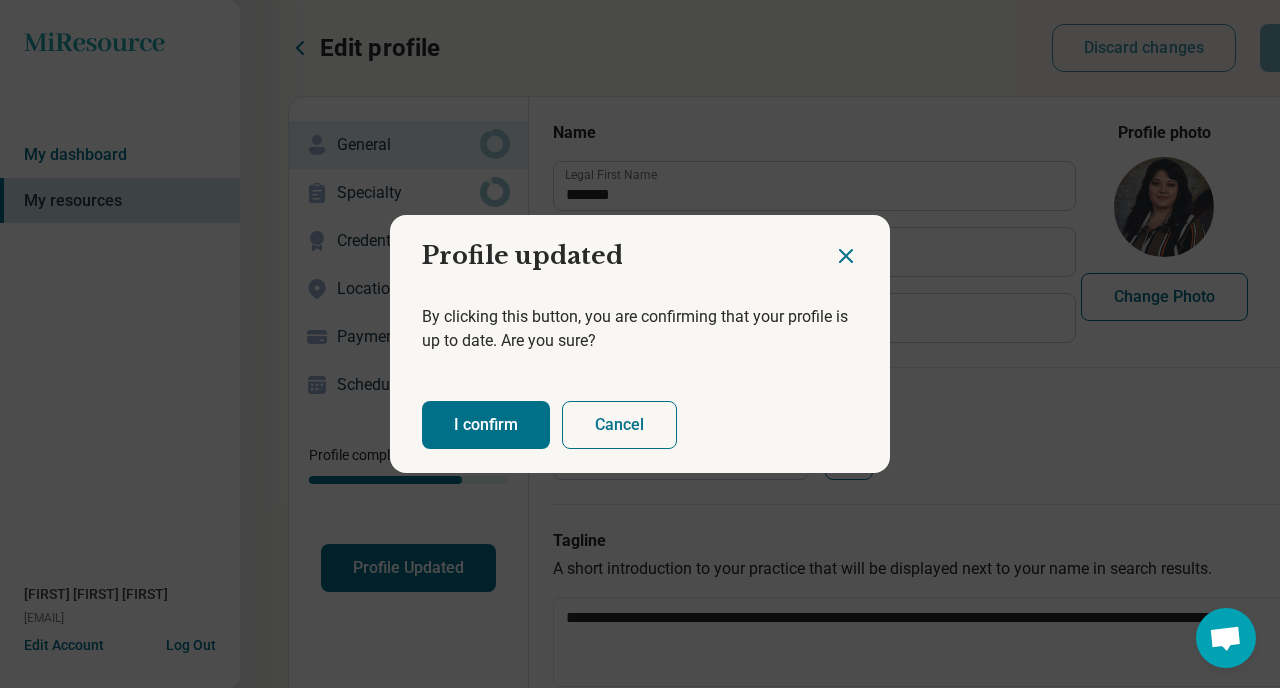 click on "I confirm" at bounding box center (486, 425) 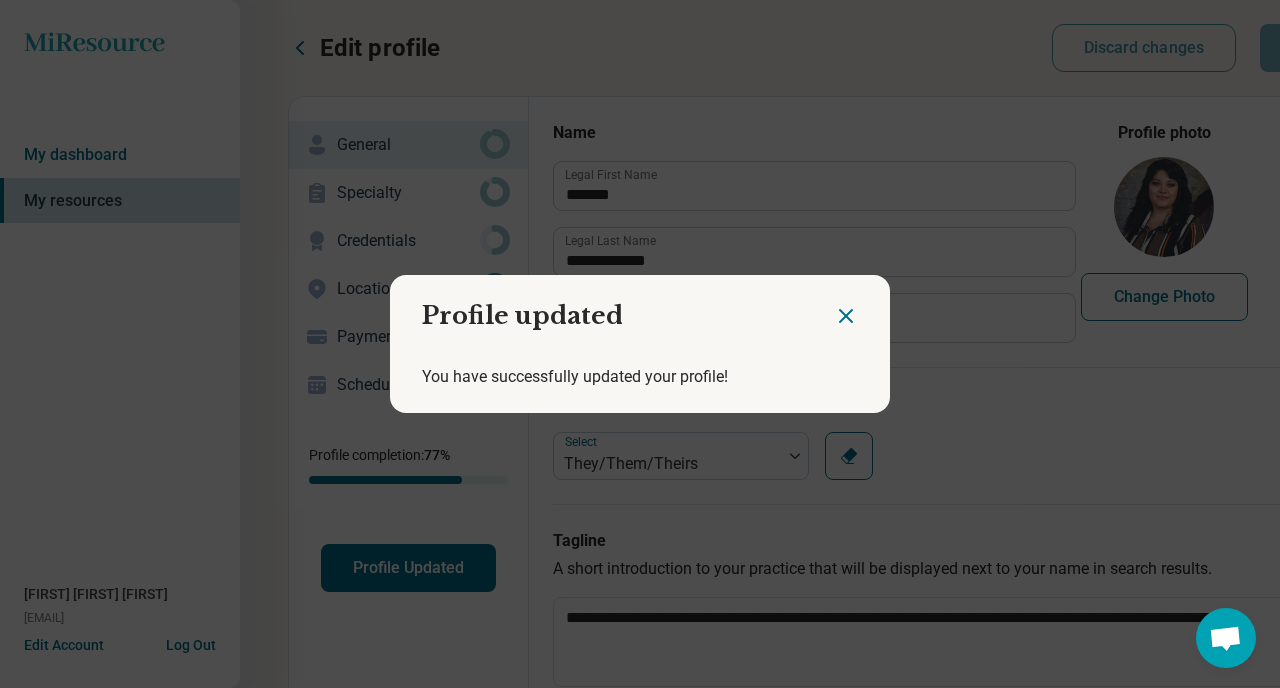 click on "Profile updated You have successfully updated your profile!" at bounding box center (640, 344) 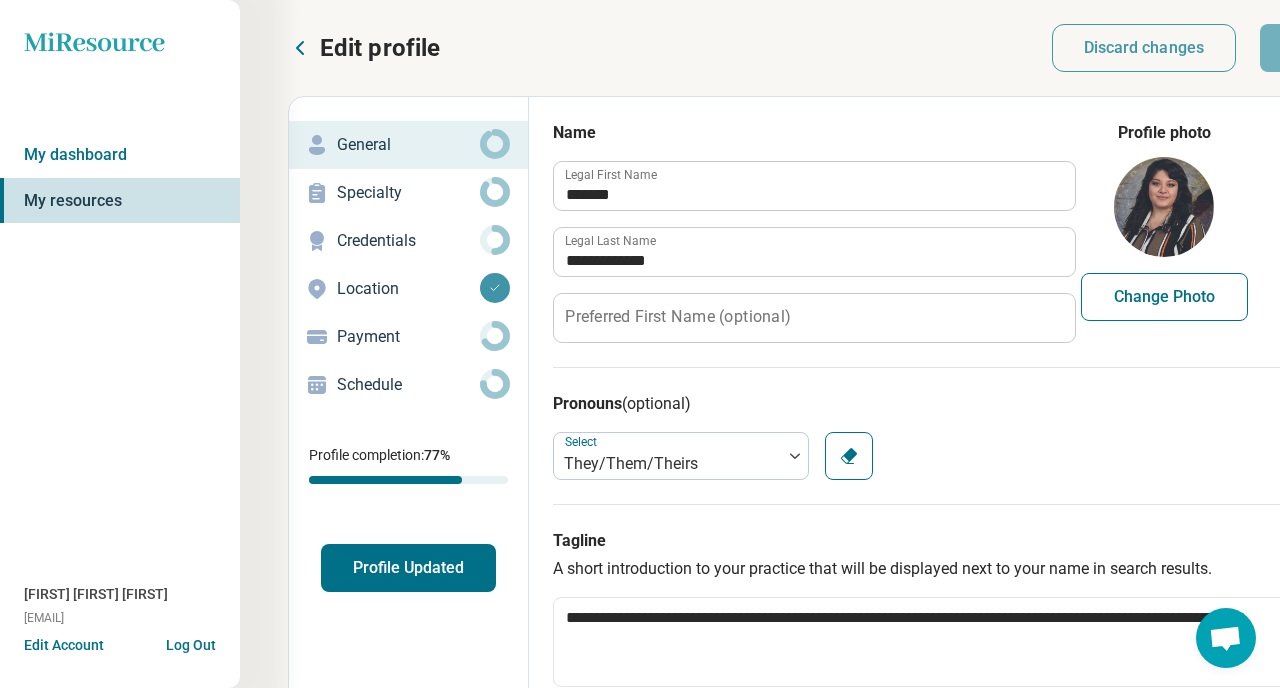 click on "Edit profile" at bounding box center [364, 48] 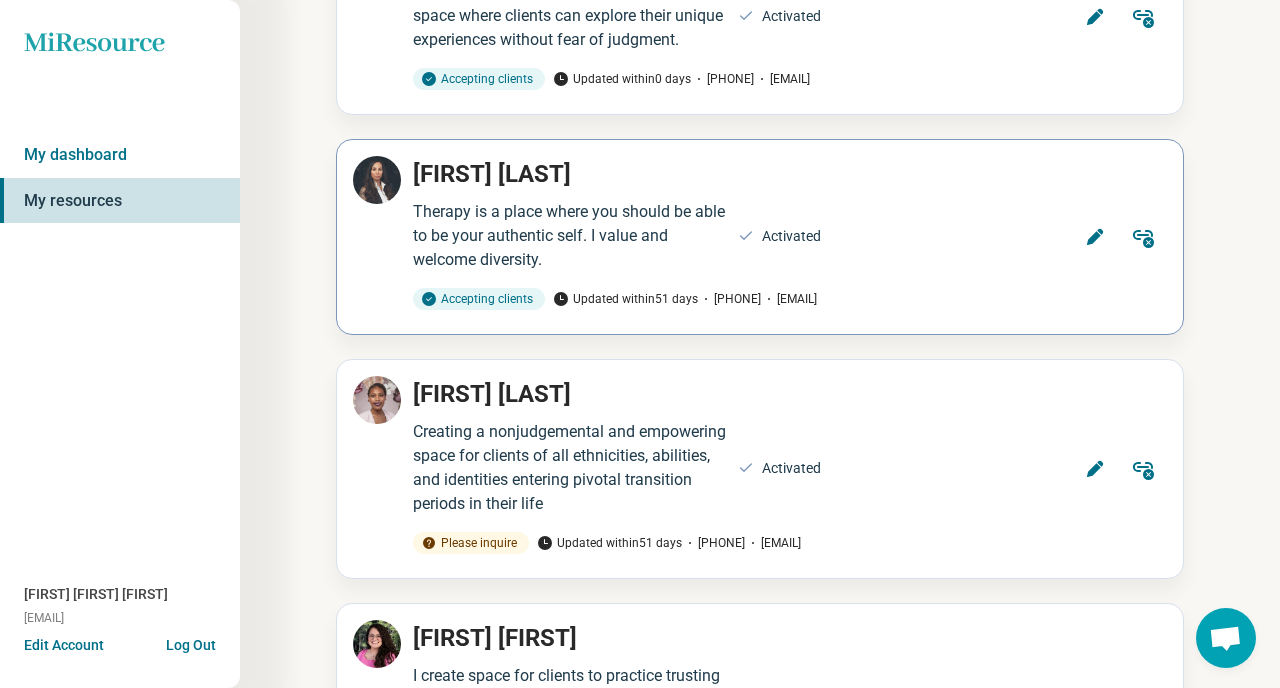 scroll, scrollTop: 1848, scrollLeft: 0, axis: vertical 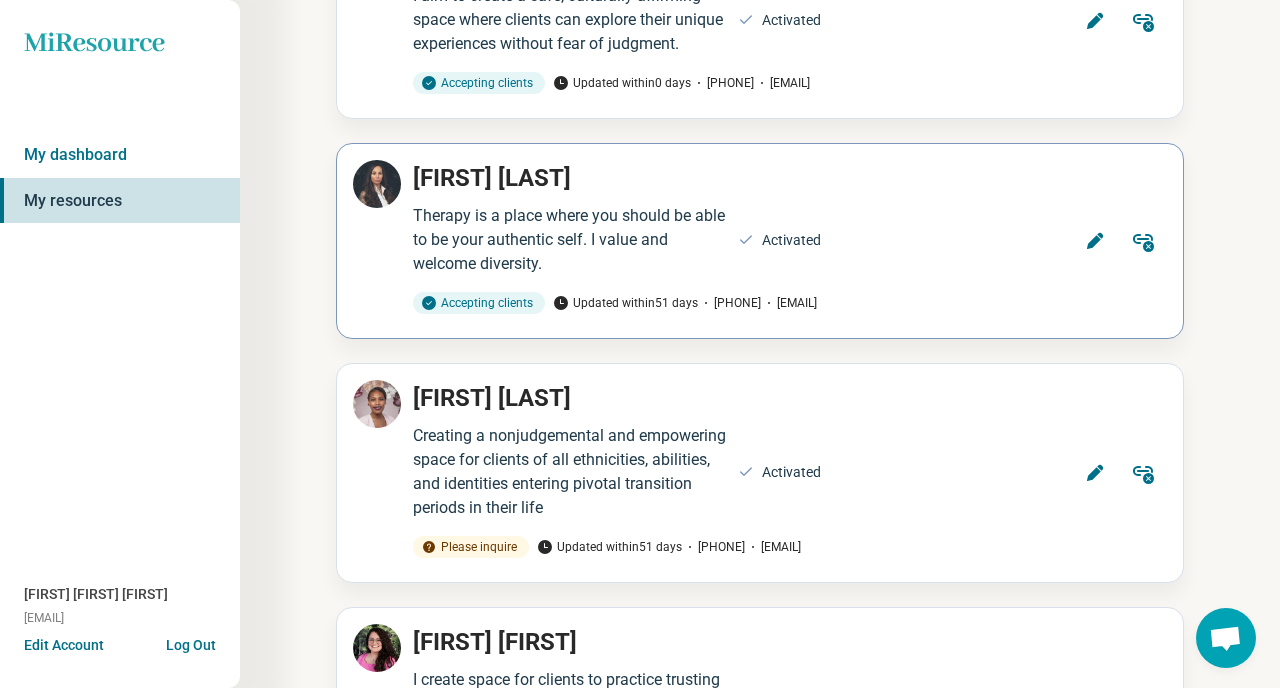 click 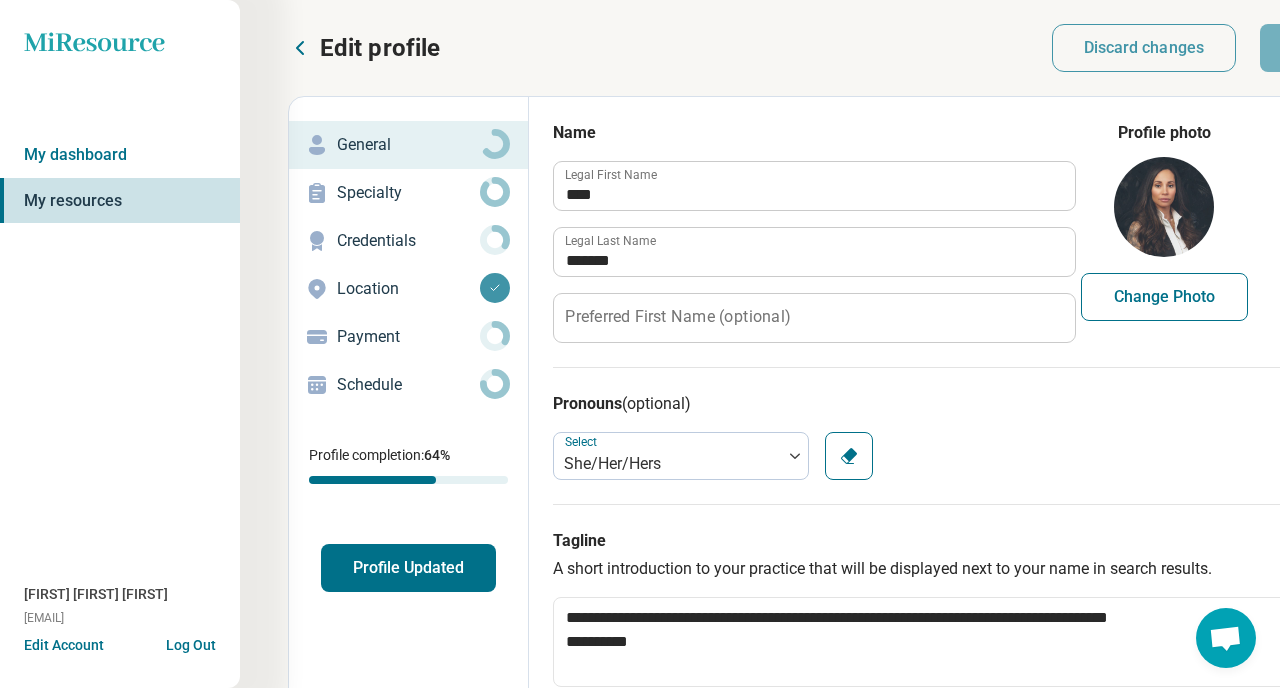click on "Profile Updated" at bounding box center [408, 568] 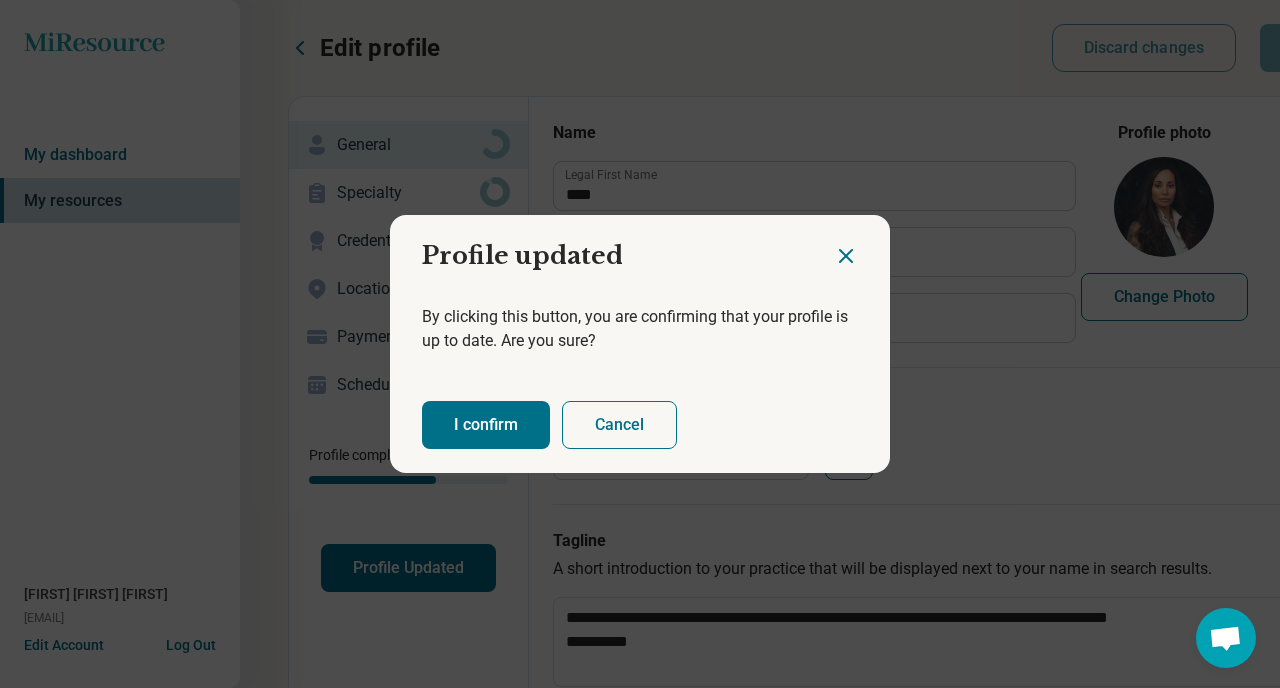 click on "I confirm" at bounding box center [486, 425] 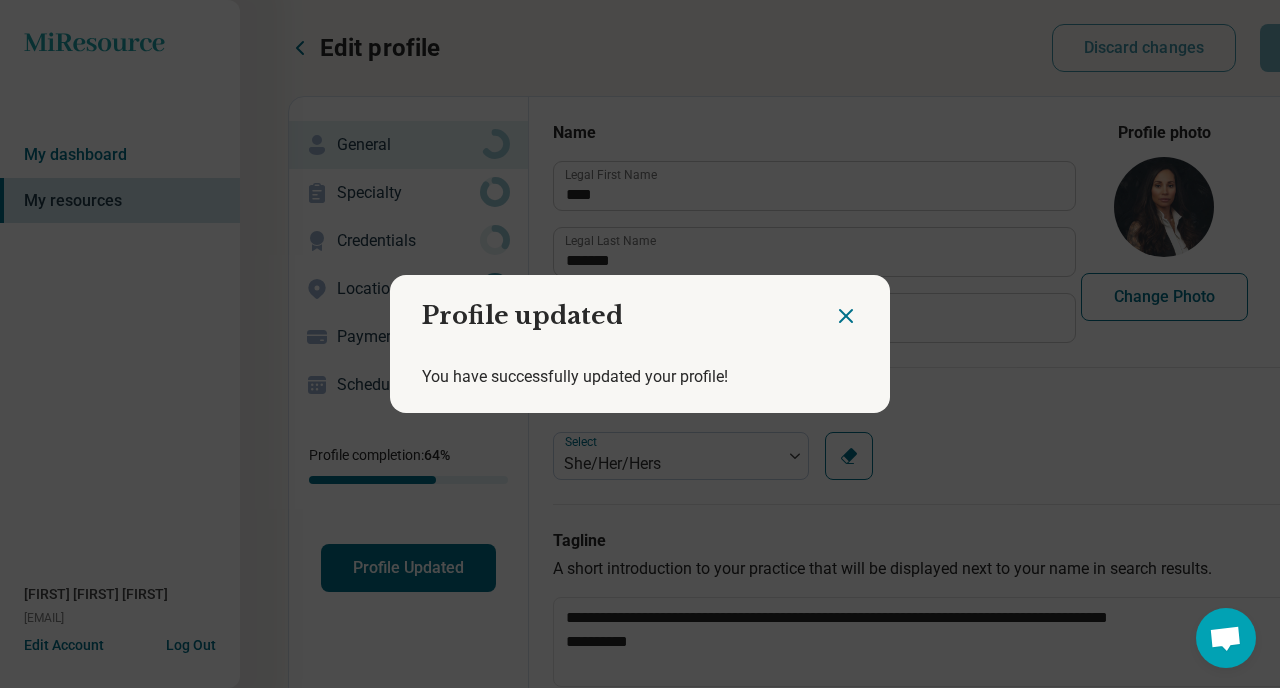 click at bounding box center [862, 308] 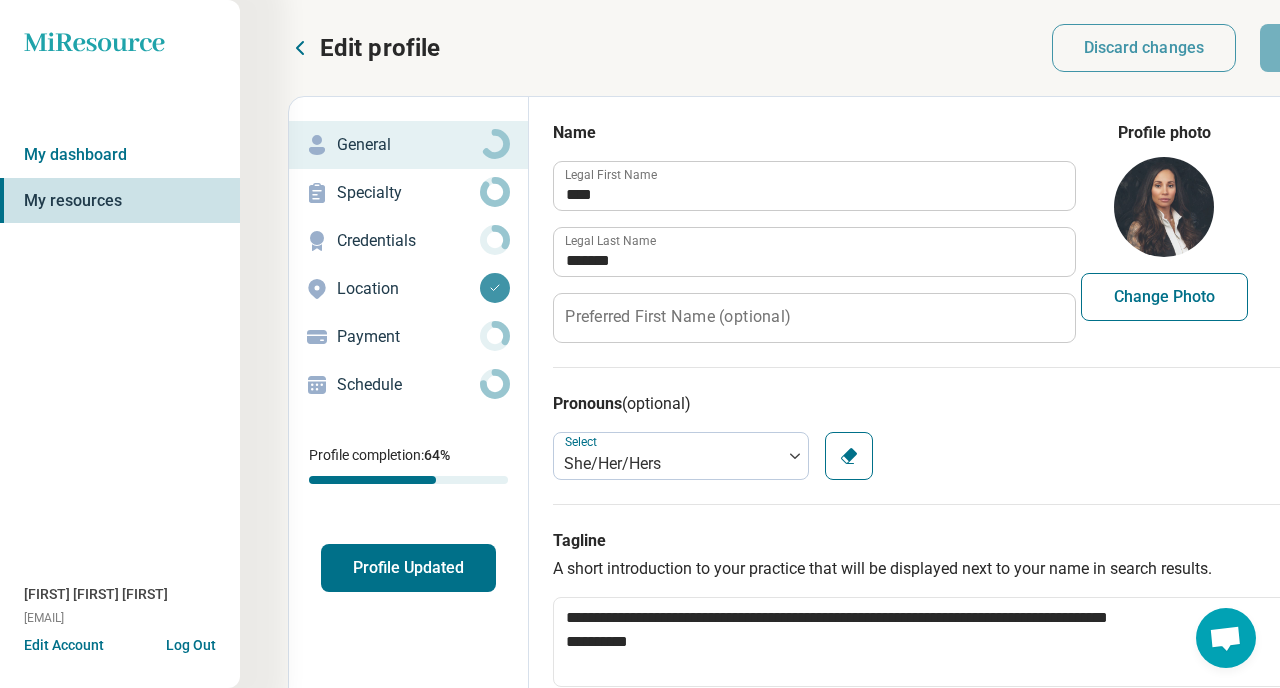 click 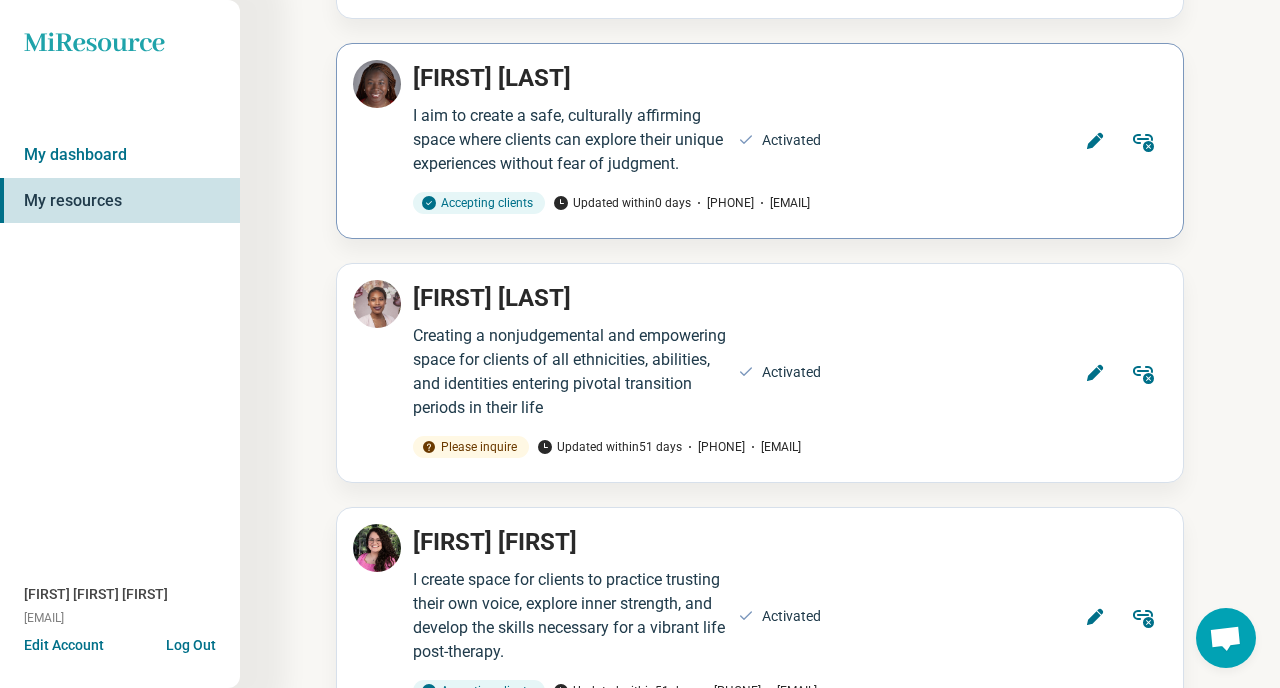 scroll, scrollTop: 2024, scrollLeft: 0, axis: vertical 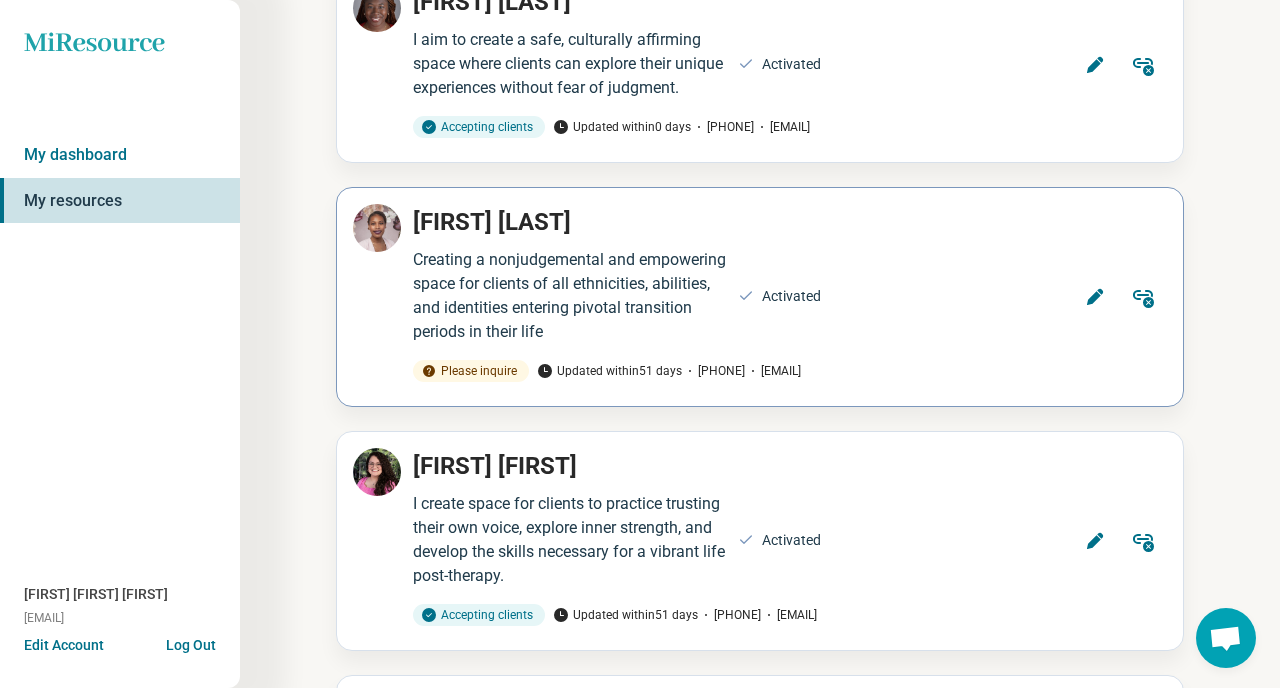 click 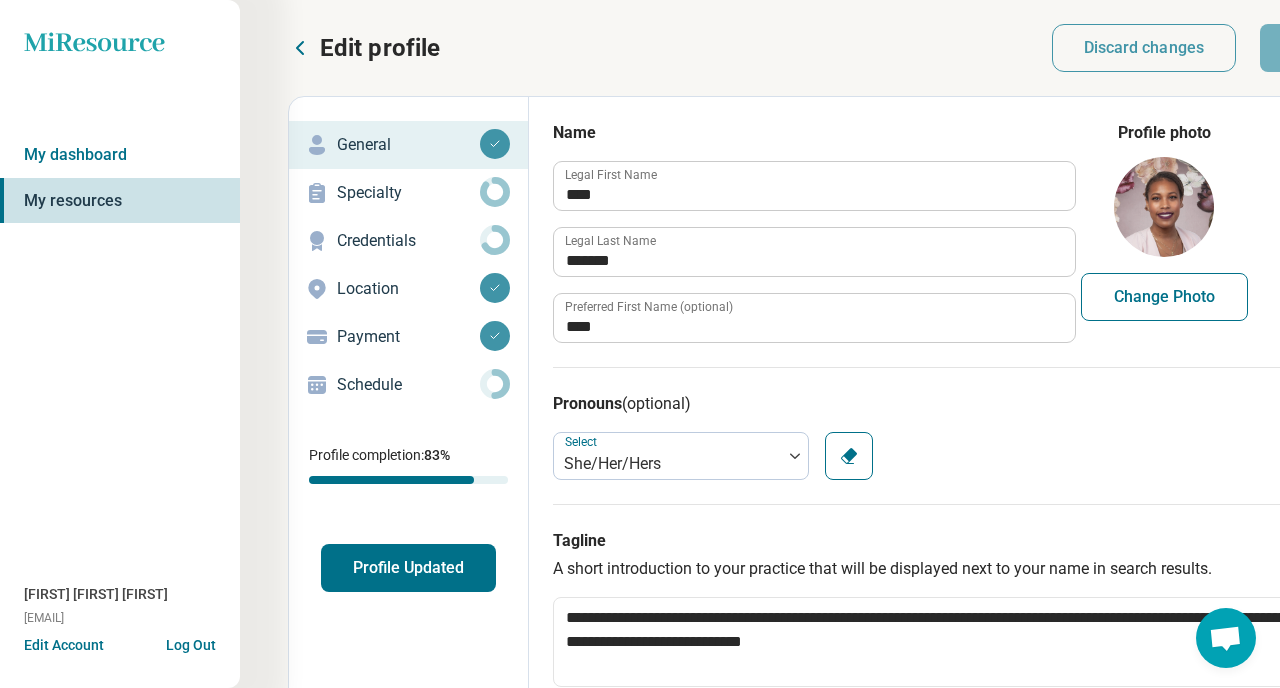 click on "Profile Updated" at bounding box center (408, 568) 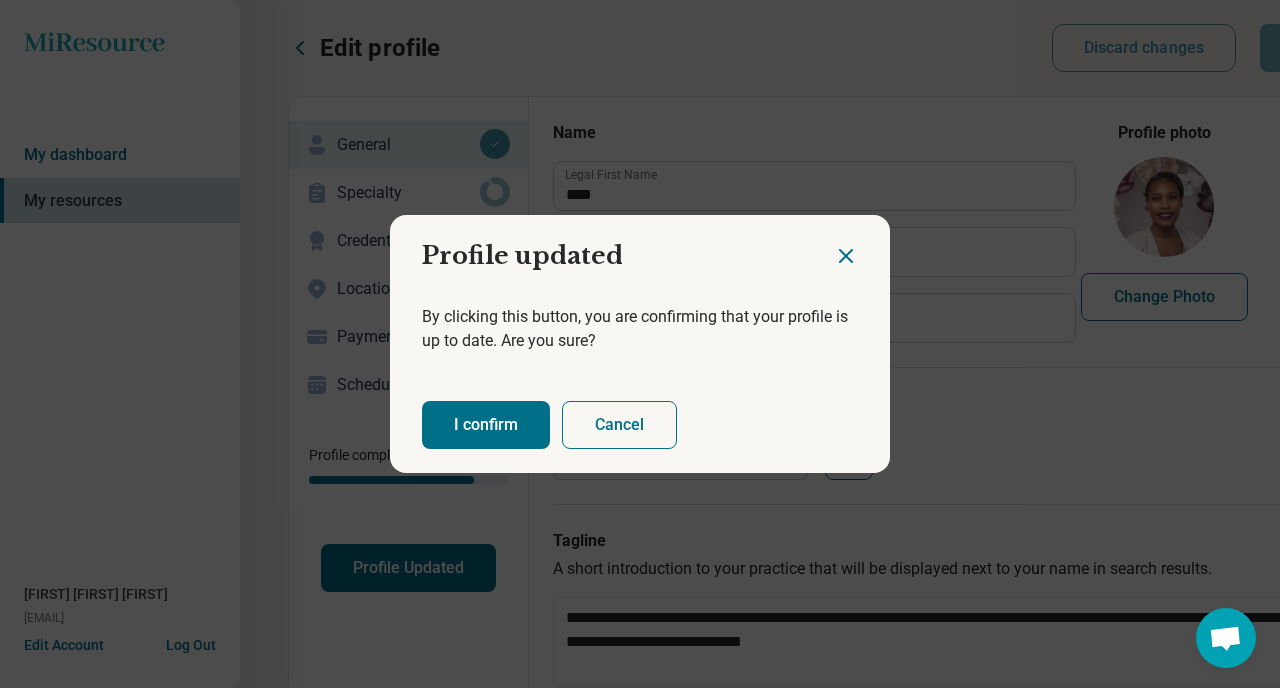 click on "I confirm" at bounding box center [486, 425] 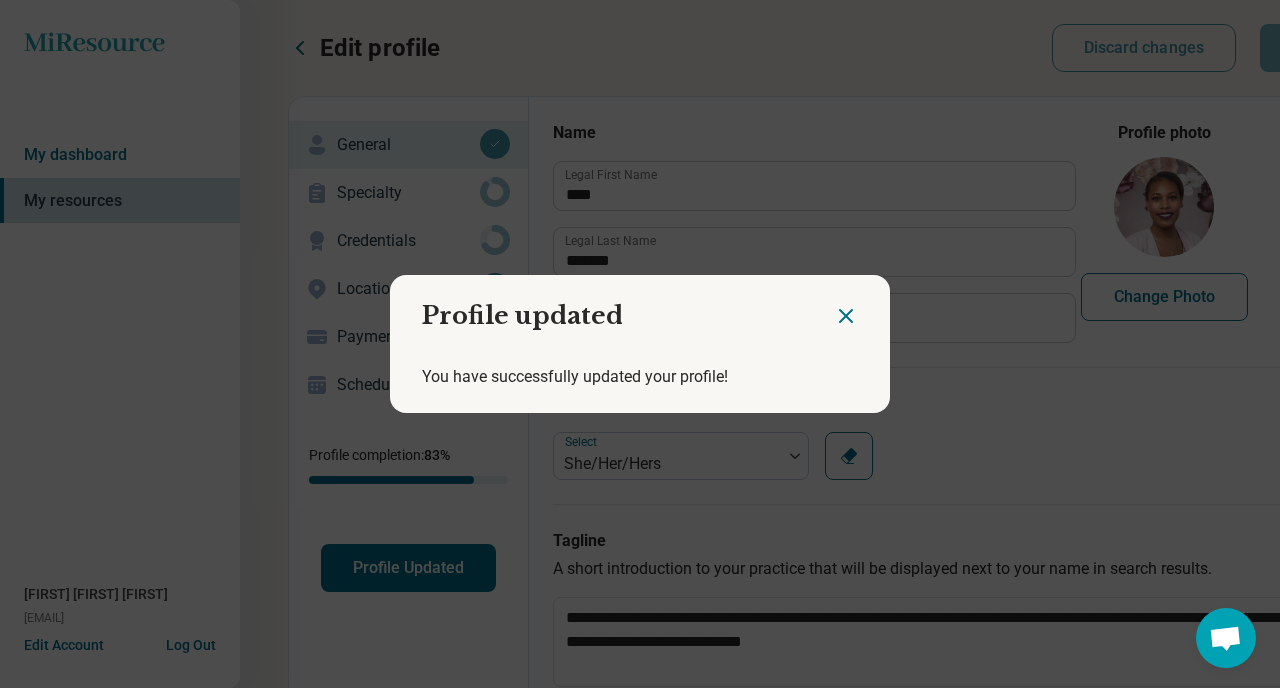 click on "Profile updated You have successfully updated your profile!" at bounding box center (640, 344) 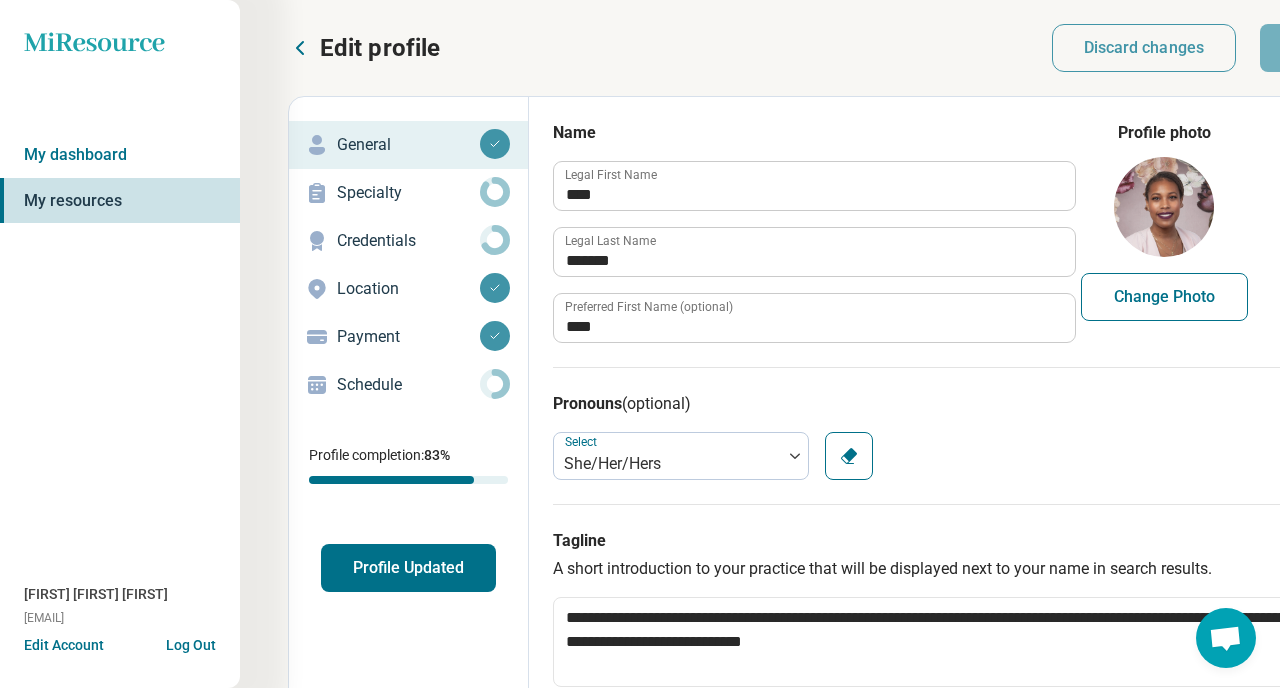 click 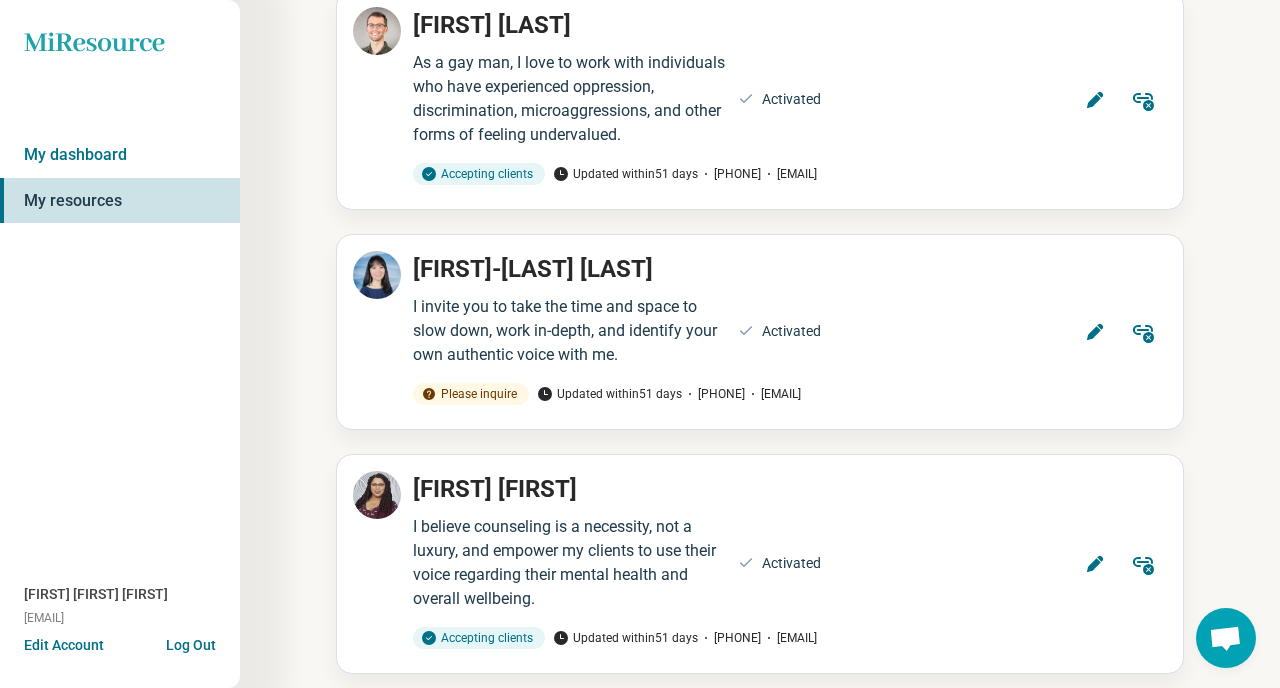 scroll, scrollTop: 3684, scrollLeft: 0, axis: vertical 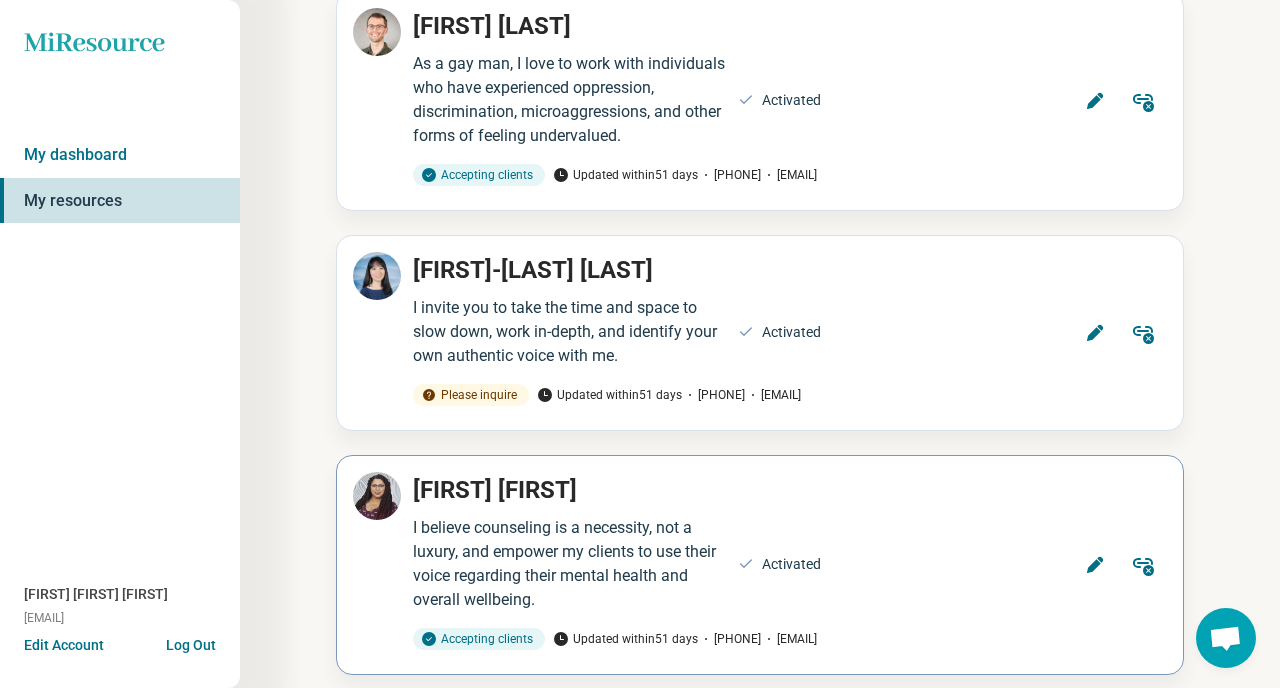 click 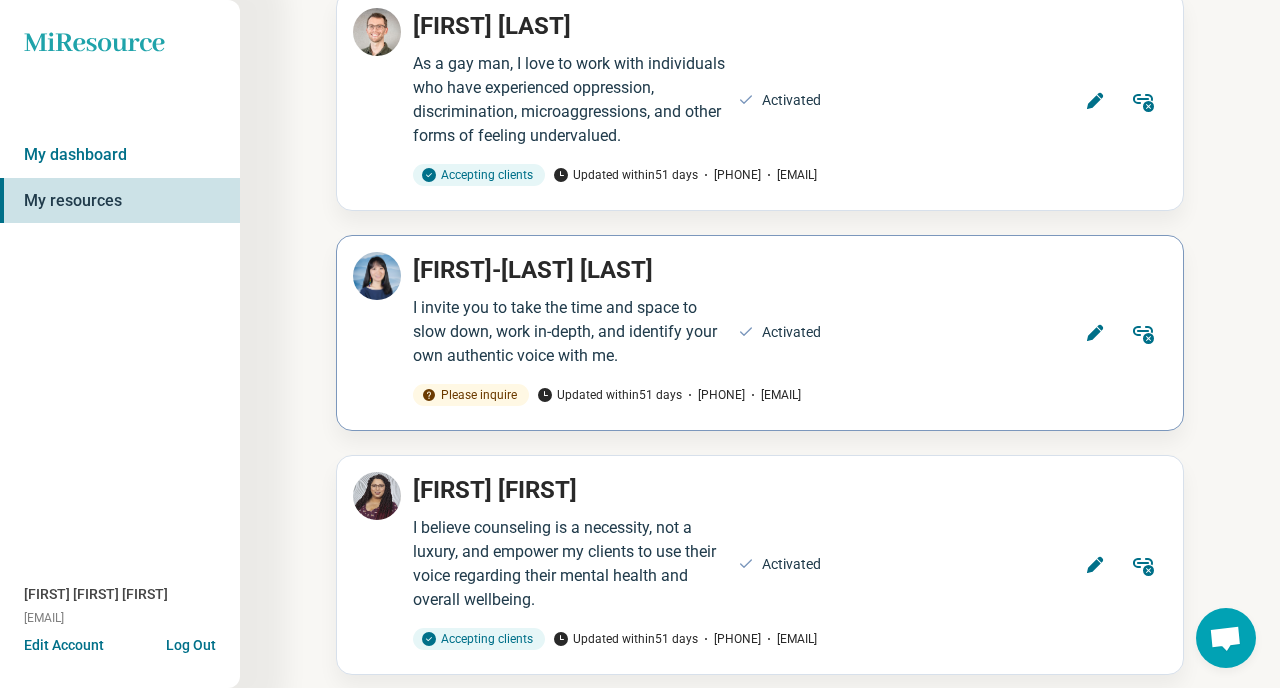 scroll, scrollTop: 0, scrollLeft: 0, axis: both 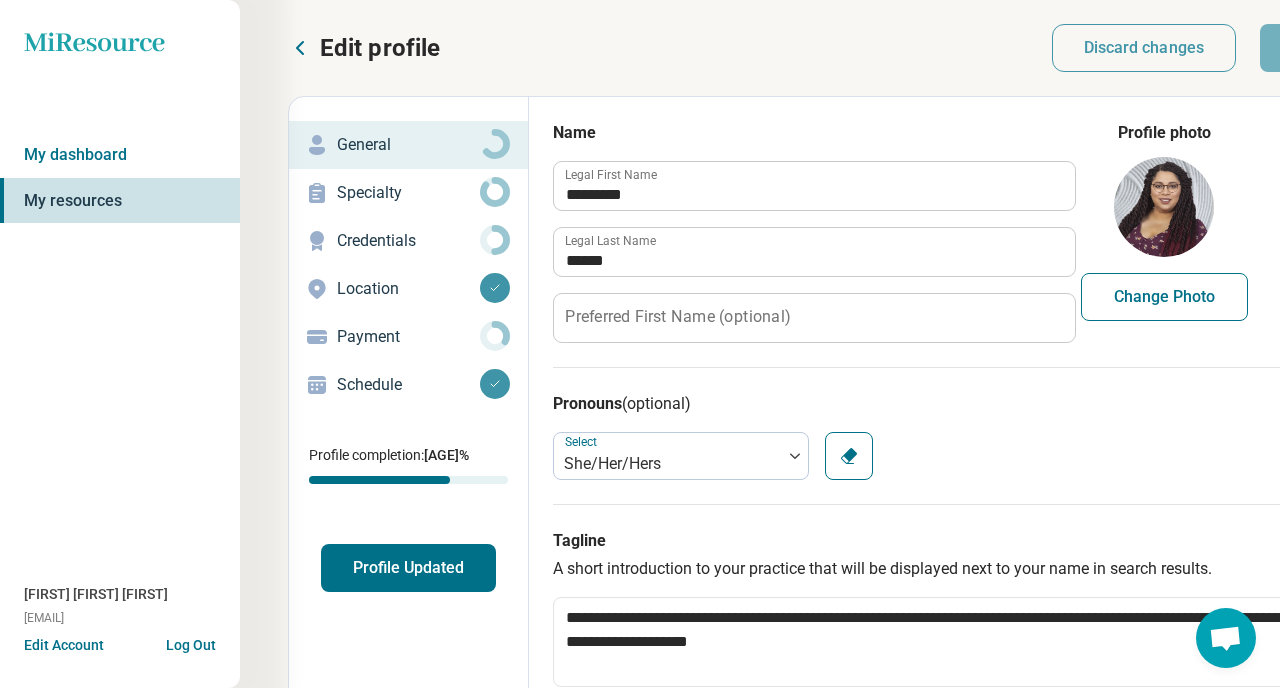 click on "Profile Updated" at bounding box center (408, 568) 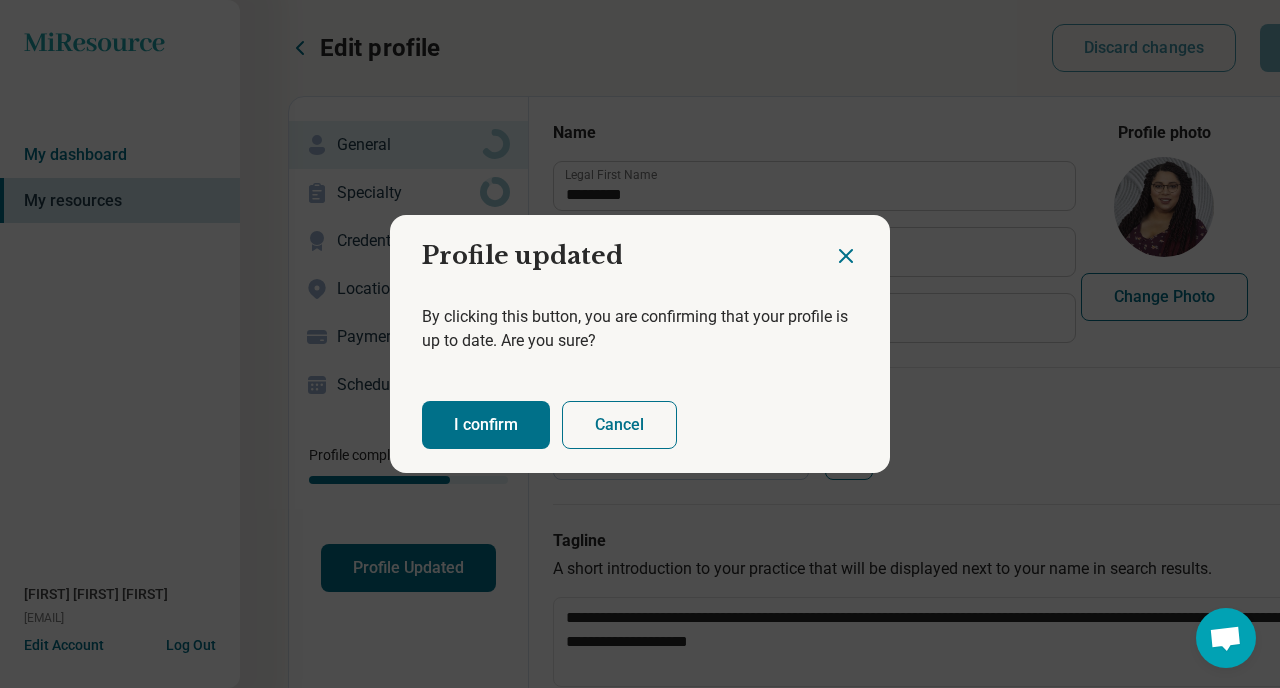 click on "I confirm" at bounding box center [486, 425] 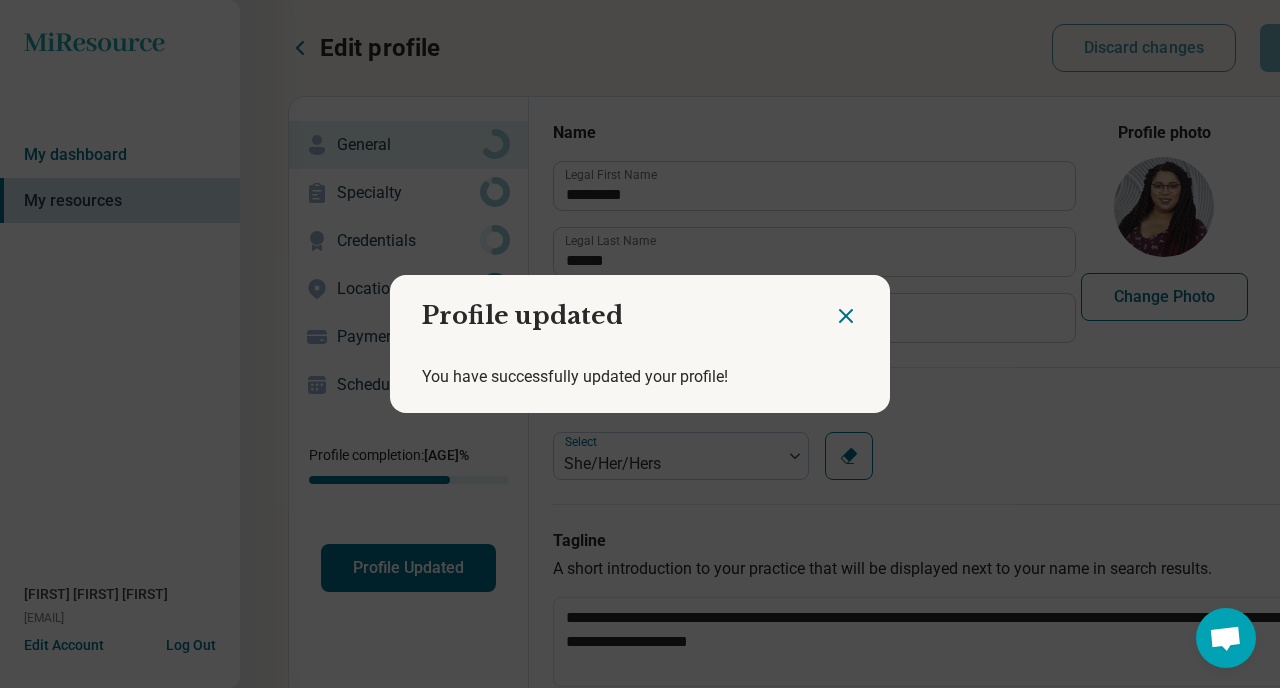 click 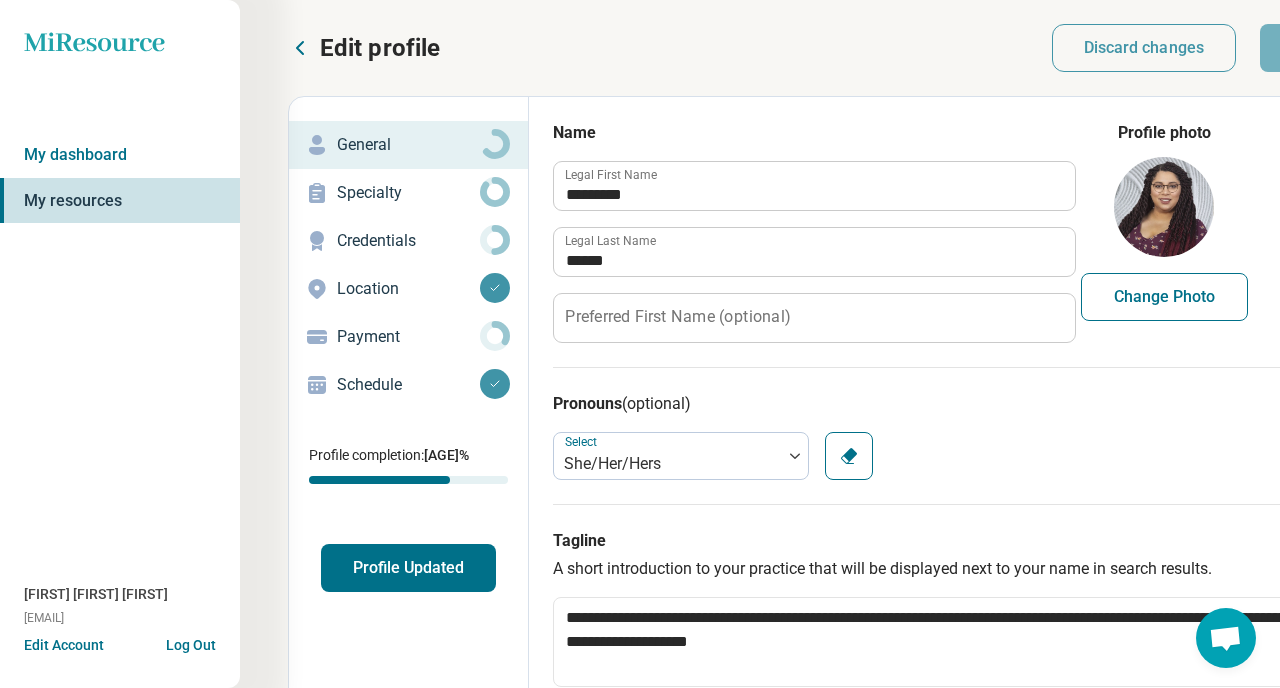 click 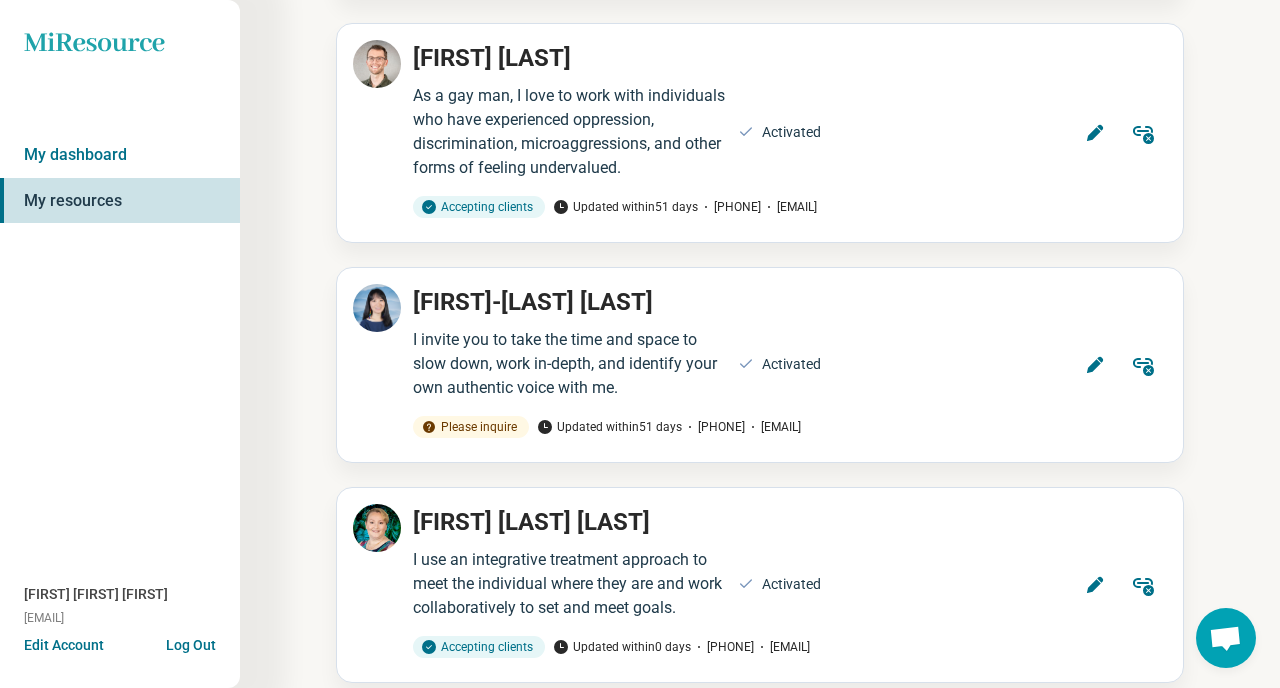 scroll, scrollTop: 3861, scrollLeft: 0, axis: vertical 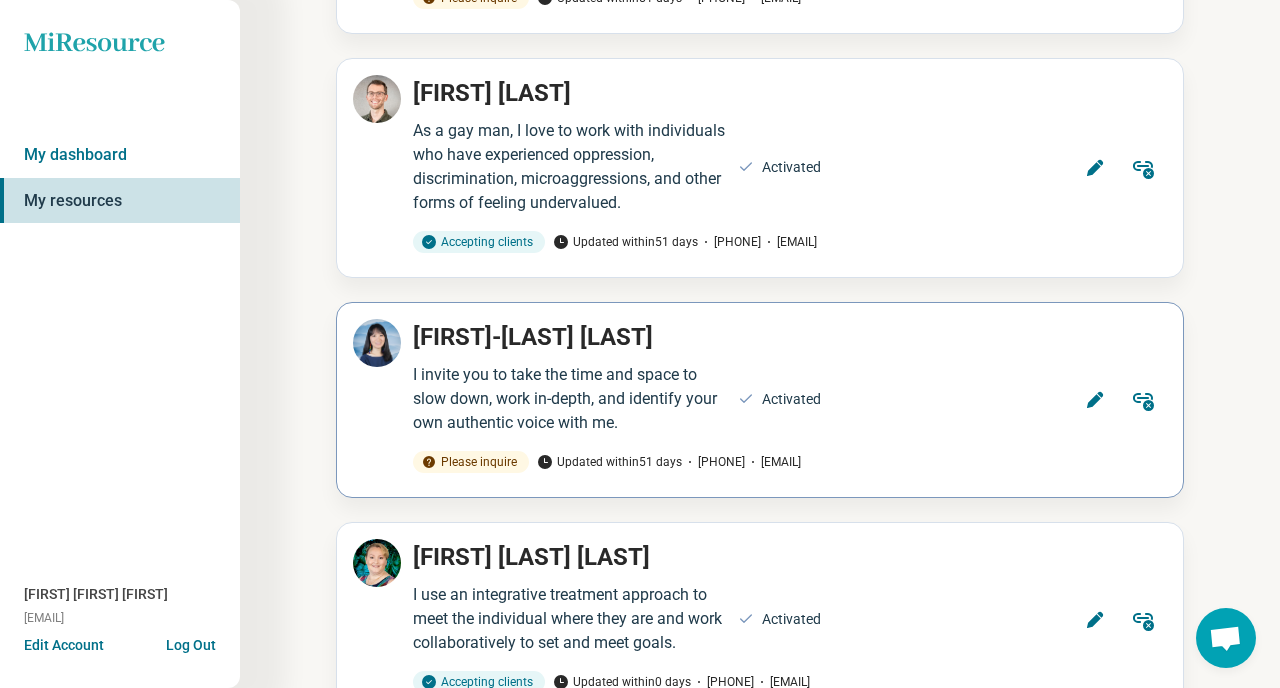 click 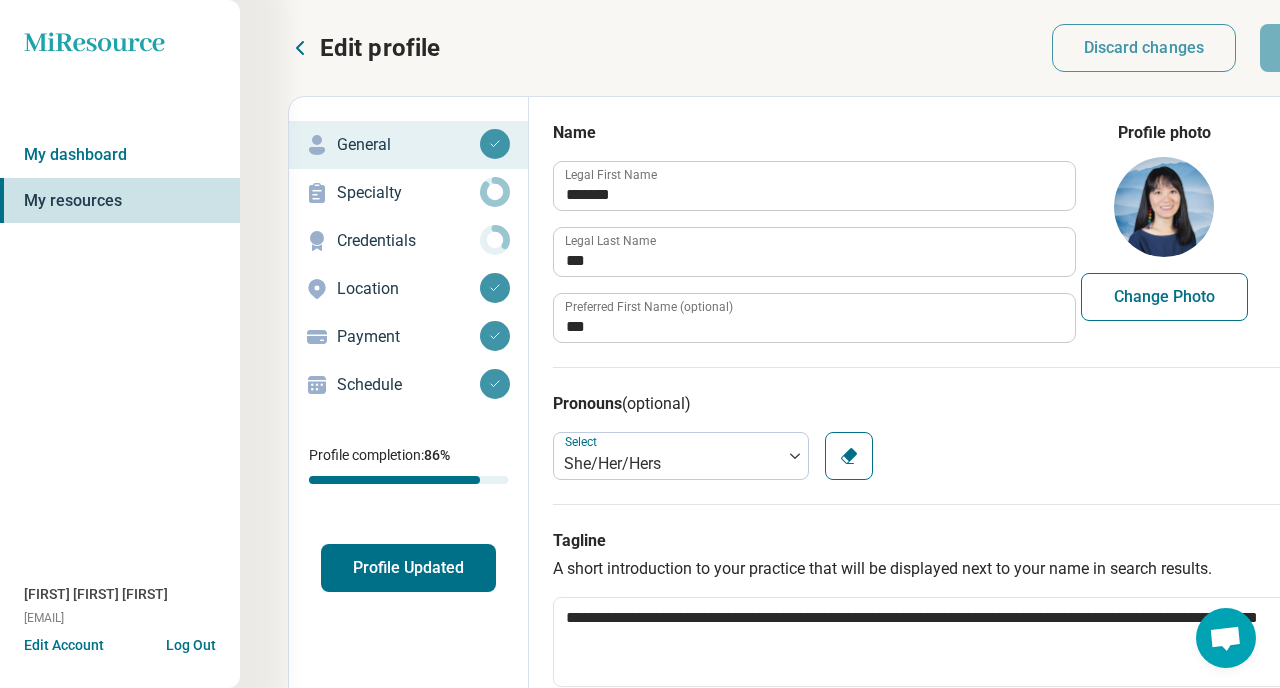 click on "Profile Updated" at bounding box center [408, 568] 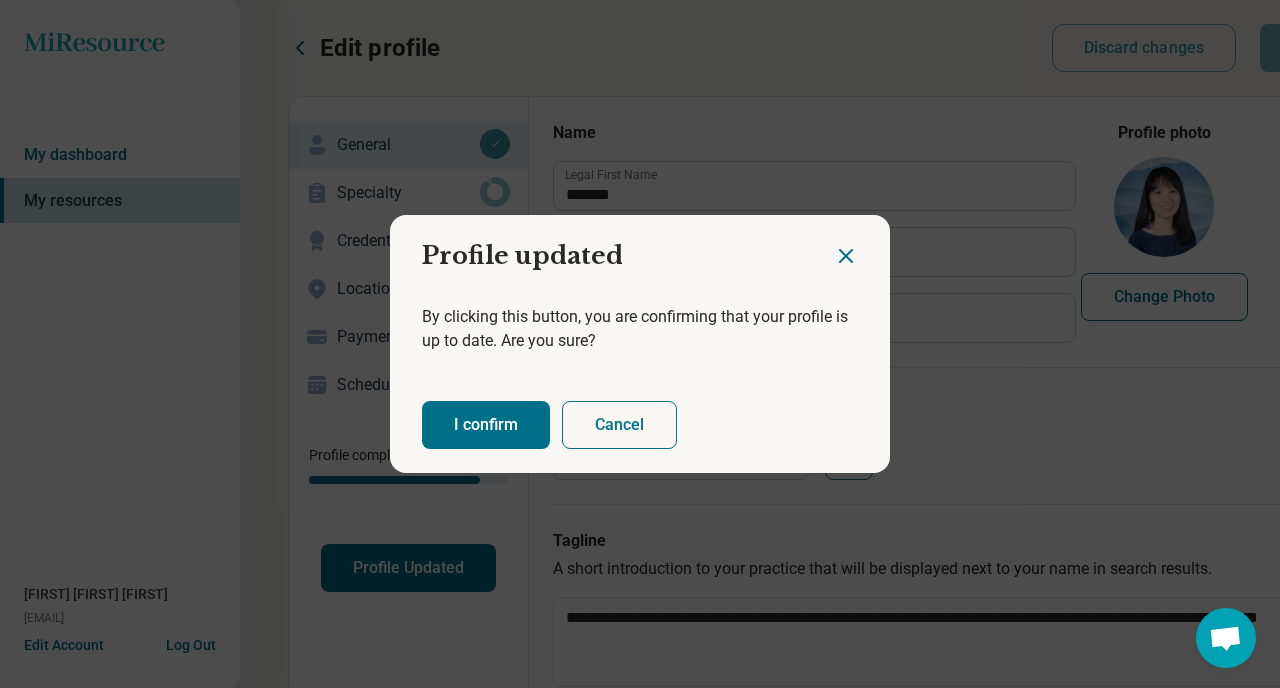 click on "I confirm" at bounding box center [486, 425] 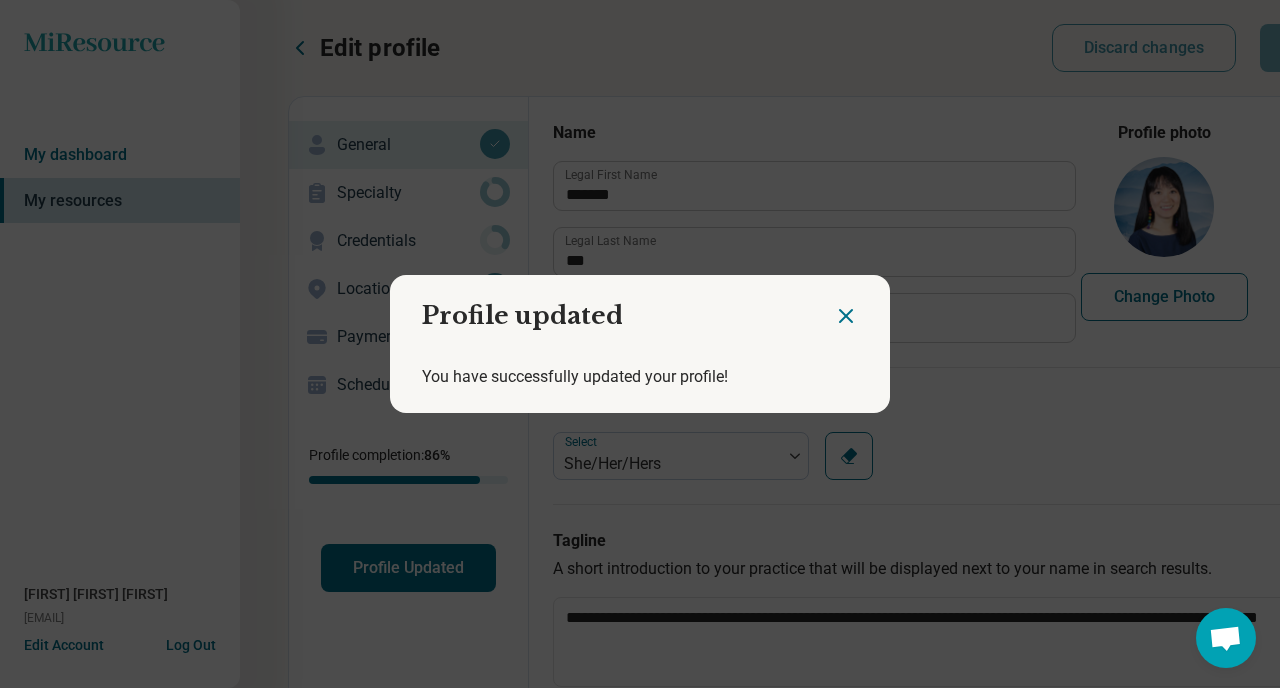 click 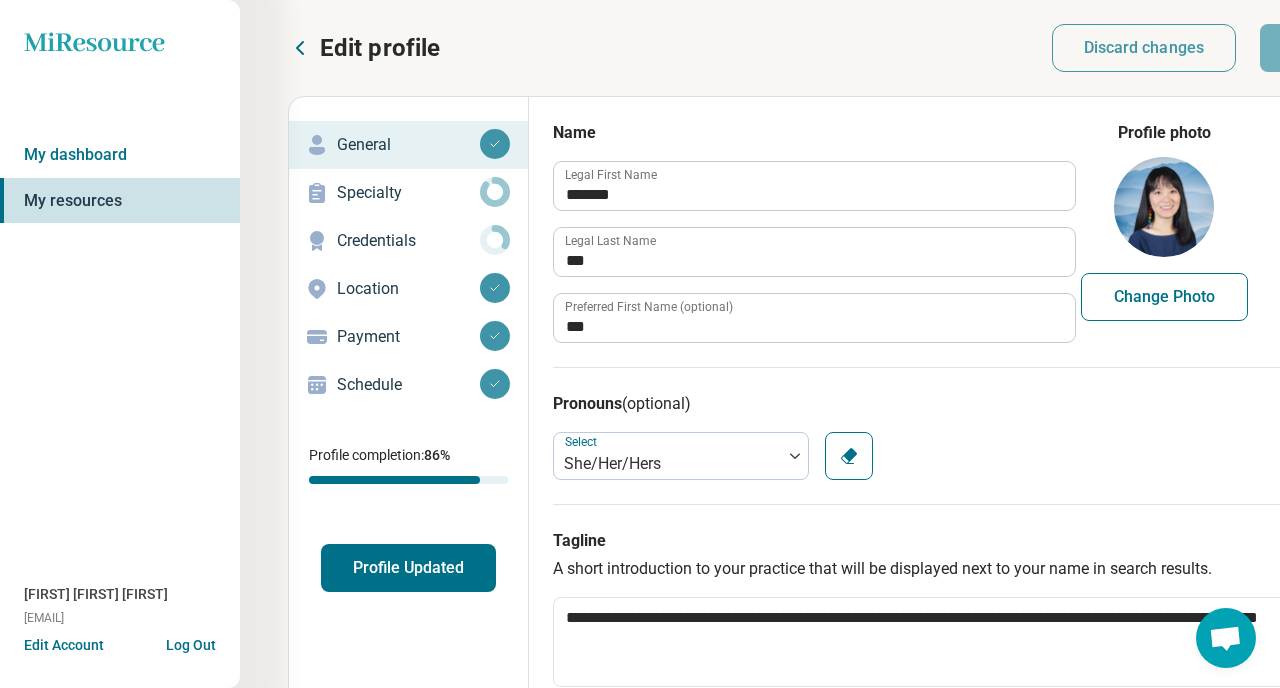 click 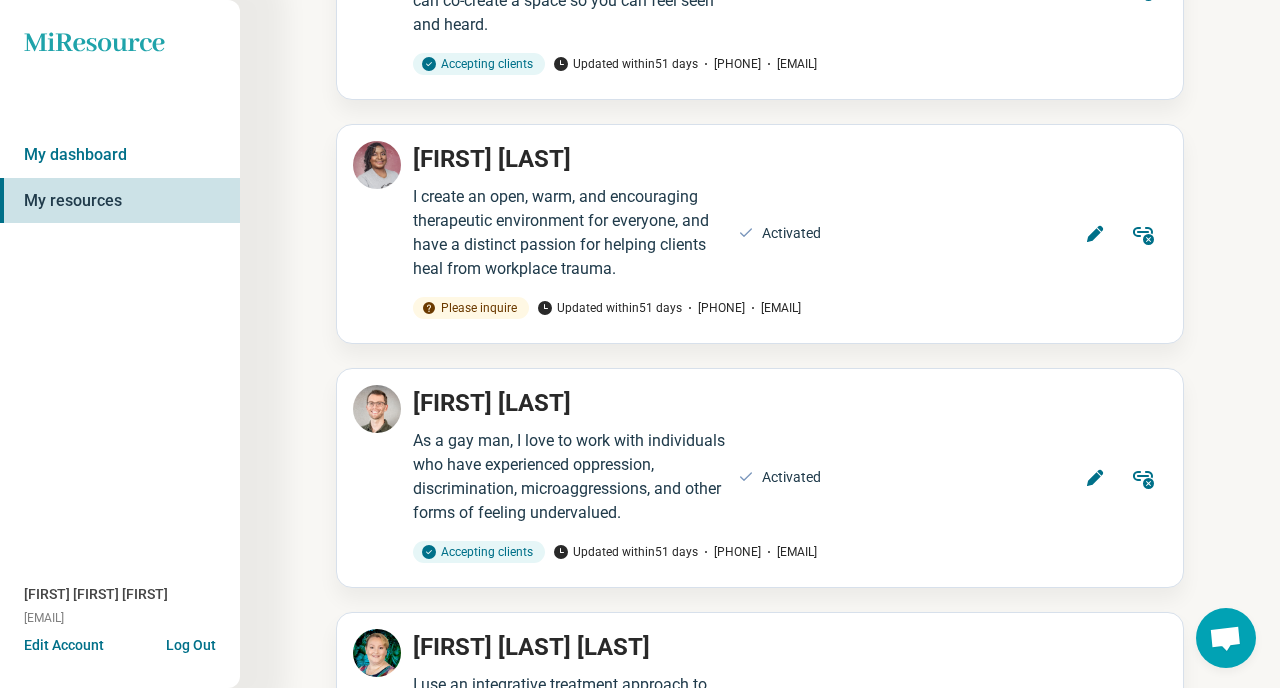scroll, scrollTop: 3769, scrollLeft: 0, axis: vertical 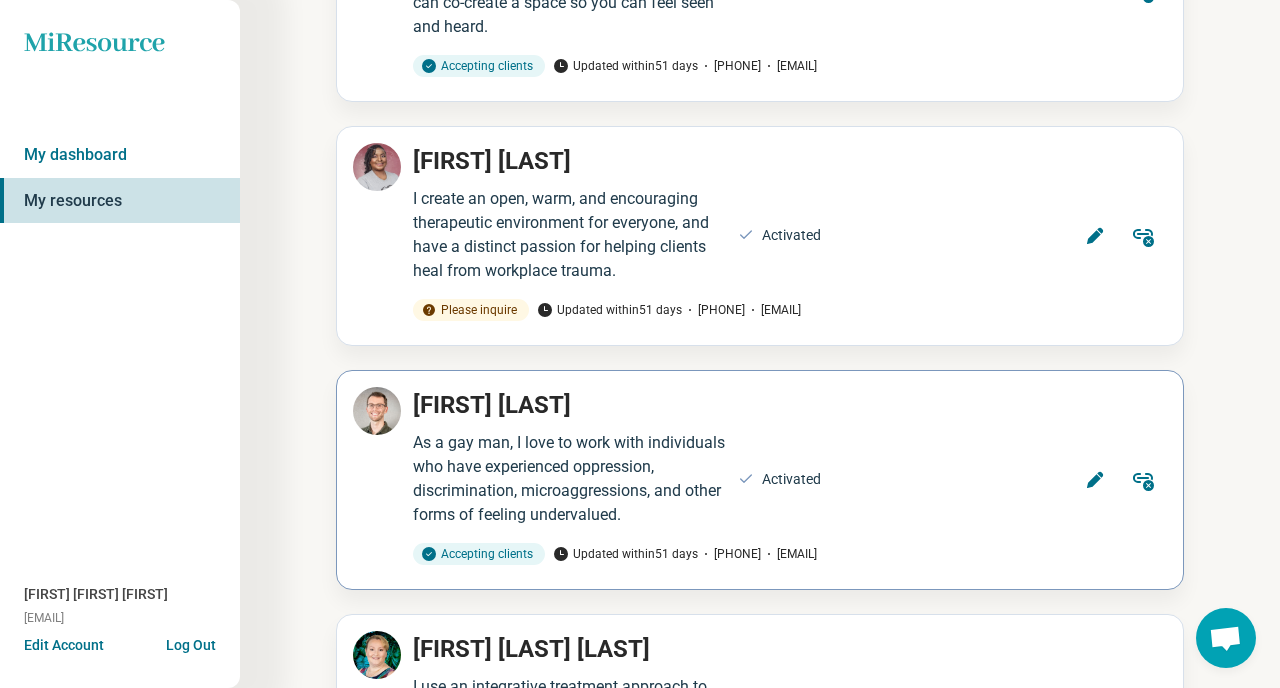 click 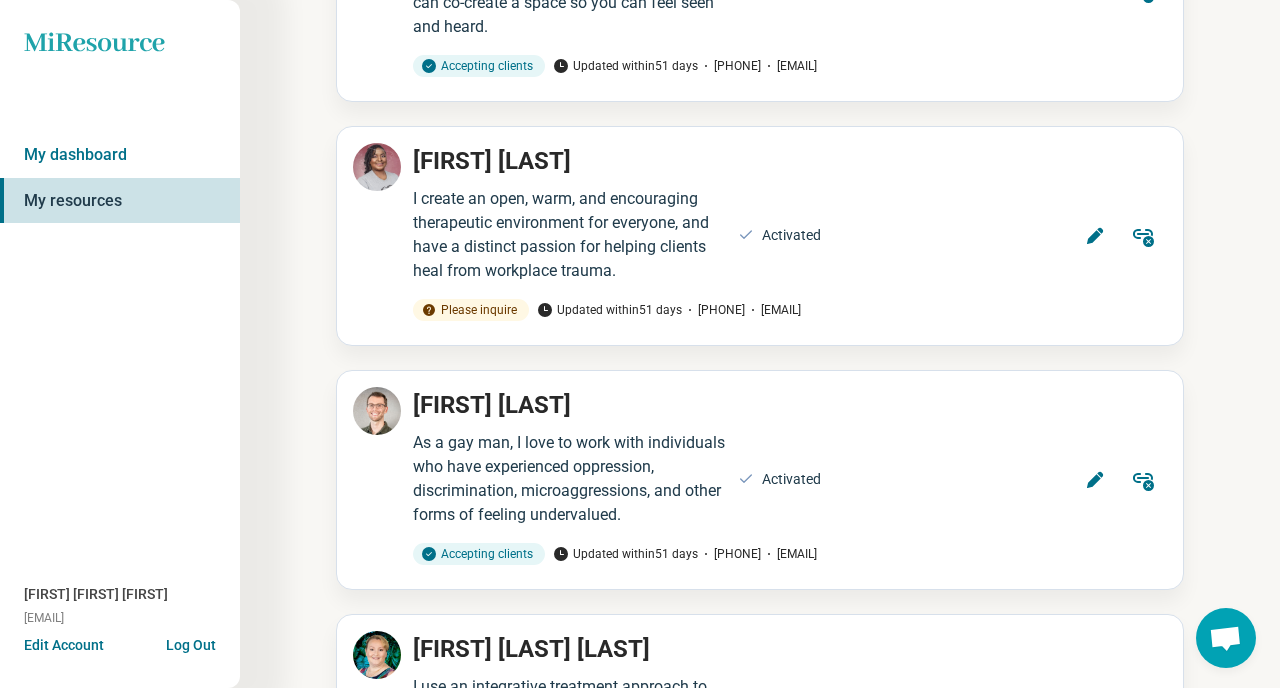 scroll, scrollTop: 0, scrollLeft: 0, axis: both 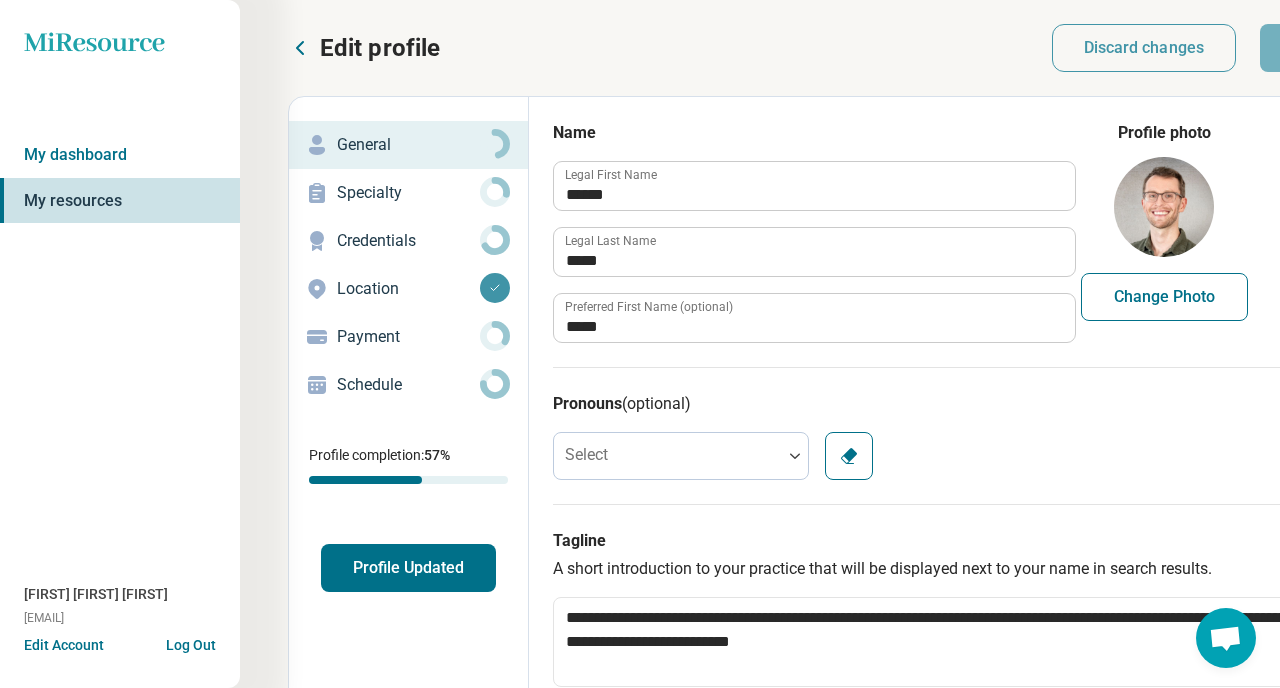 click on "Profile Updated" at bounding box center (408, 568) 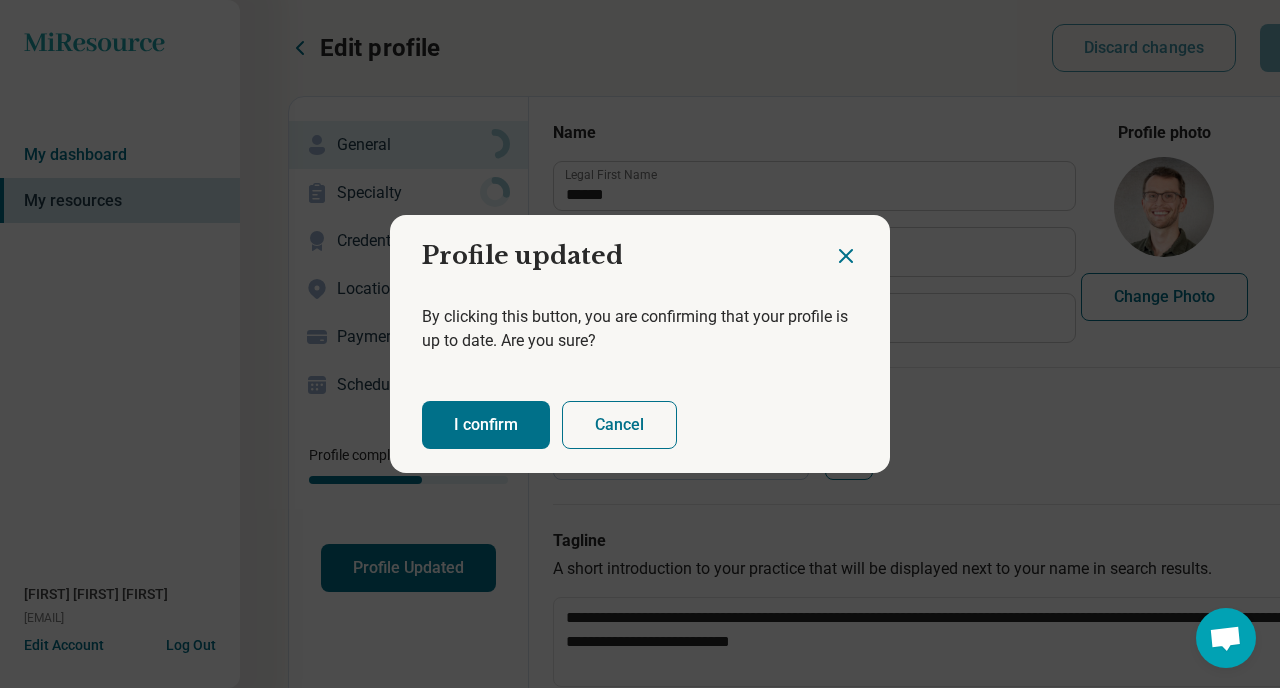click on "I confirm" at bounding box center (486, 425) 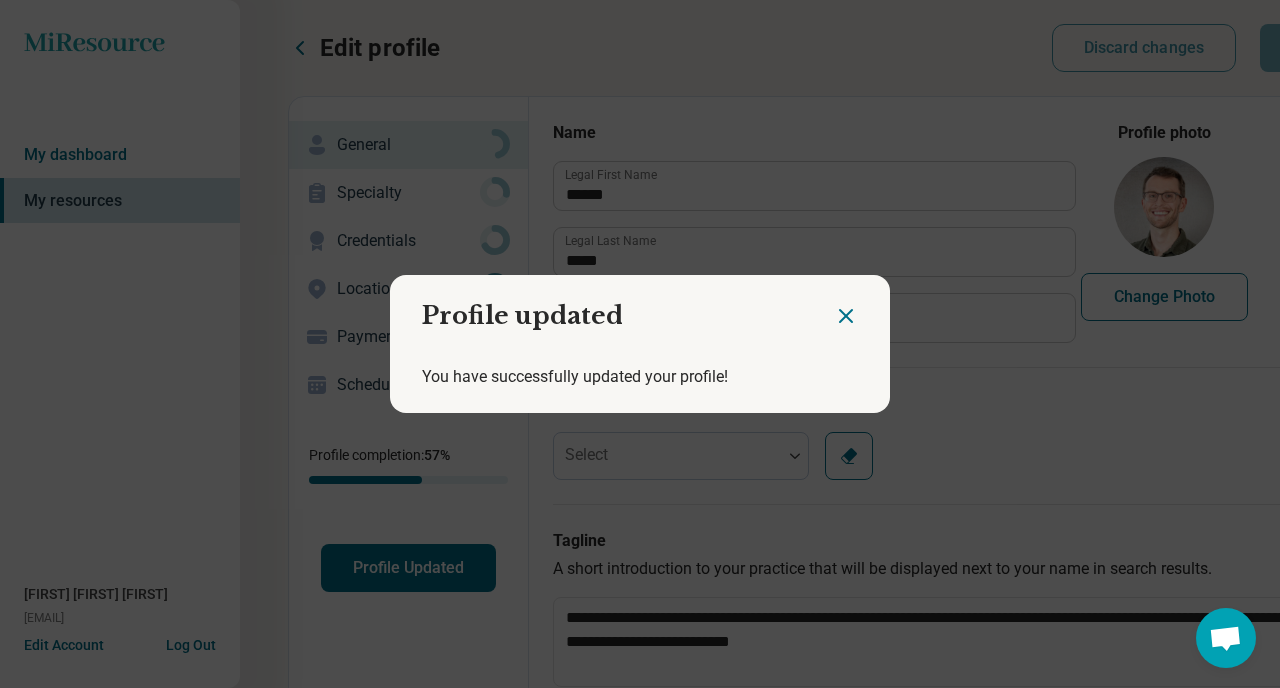 click 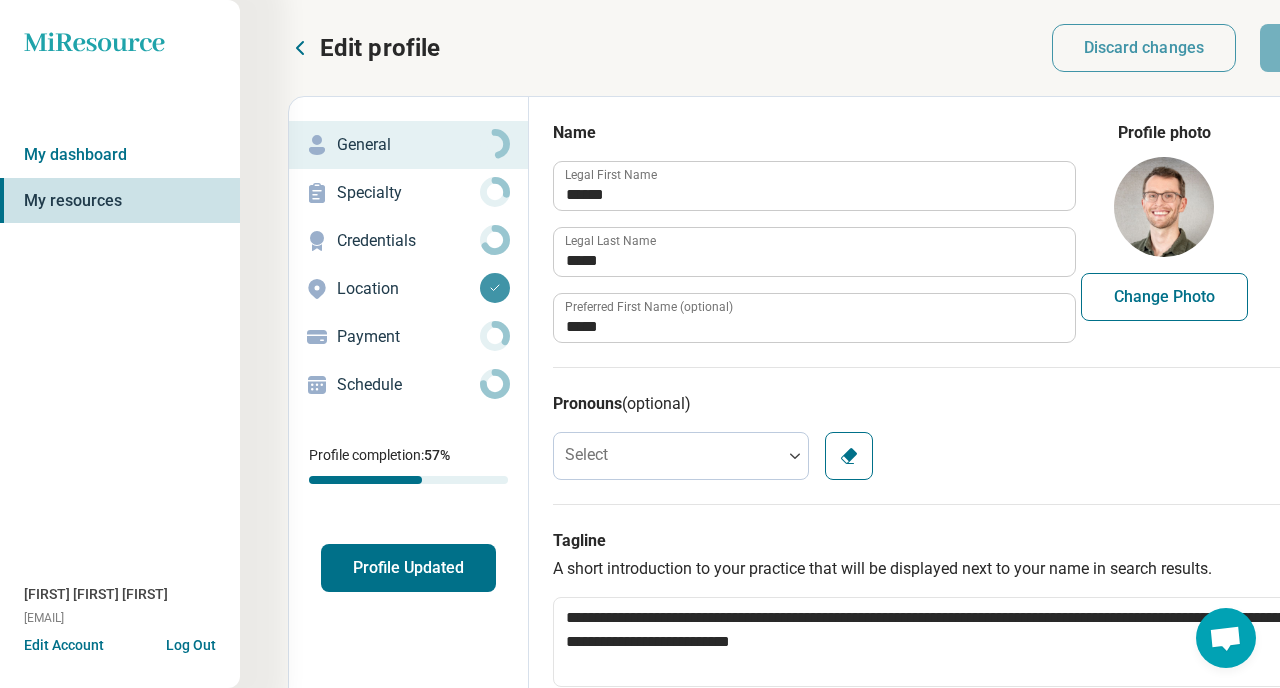 click on "Edit profile" at bounding box center (364, 48) 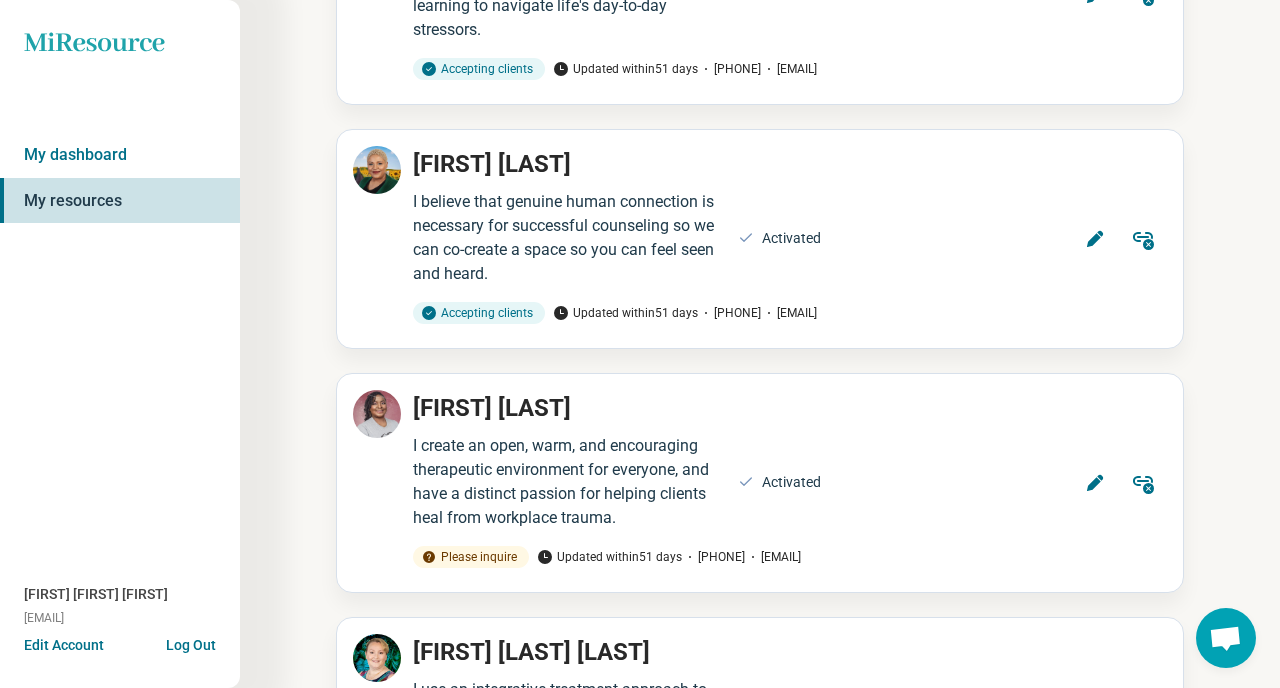 scroll, scrollTop: 3762, scrollLeft: 0, axis: vertical 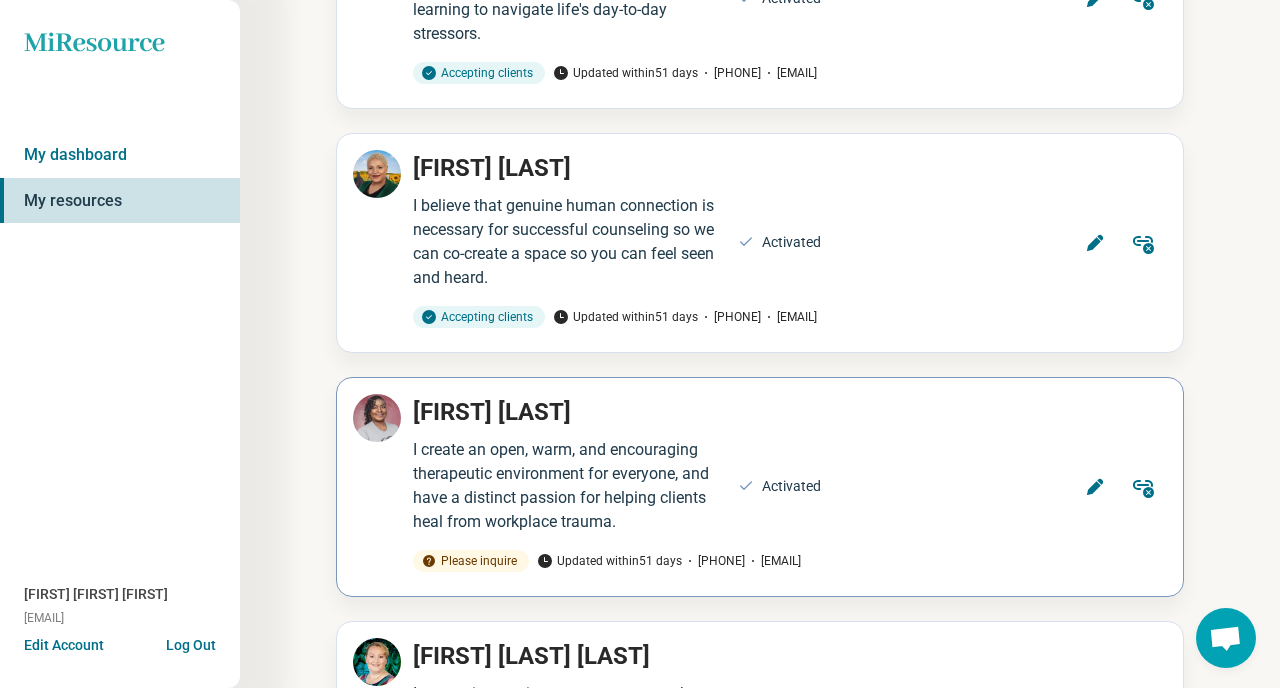 click on "Edit" at bounding box center [1095, 487] 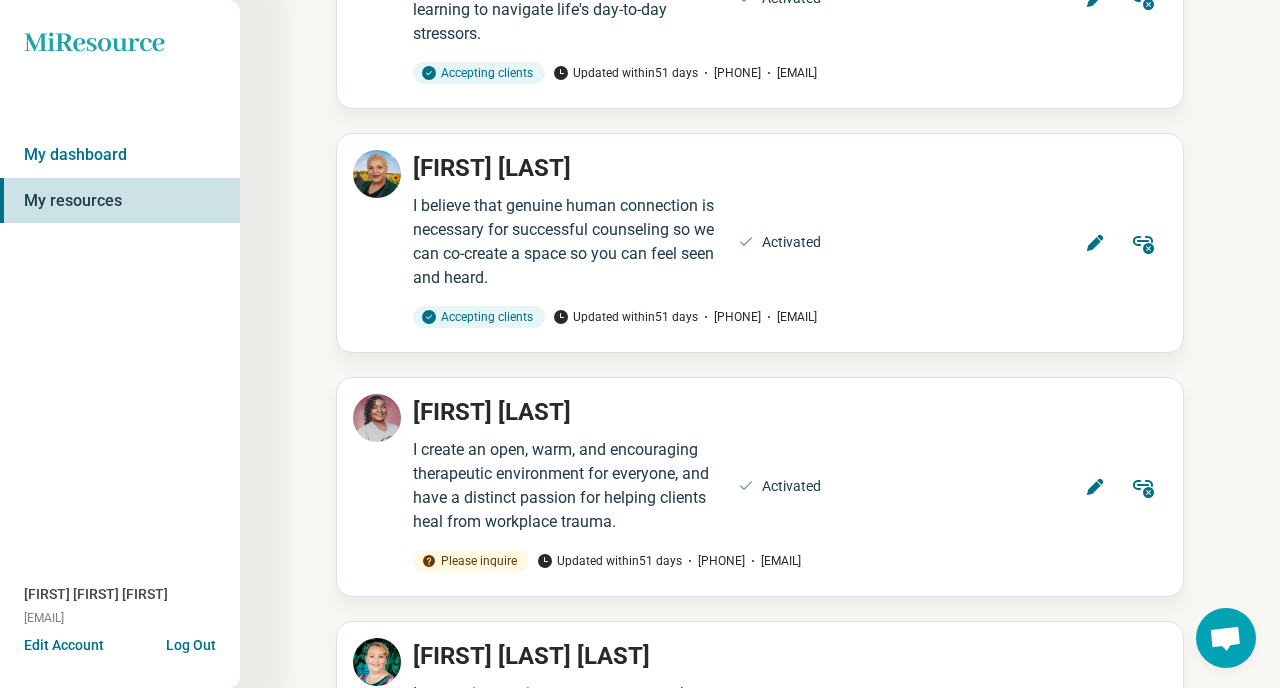 scroll, scrollTop: 0, scrollLeft: 0, axis: both 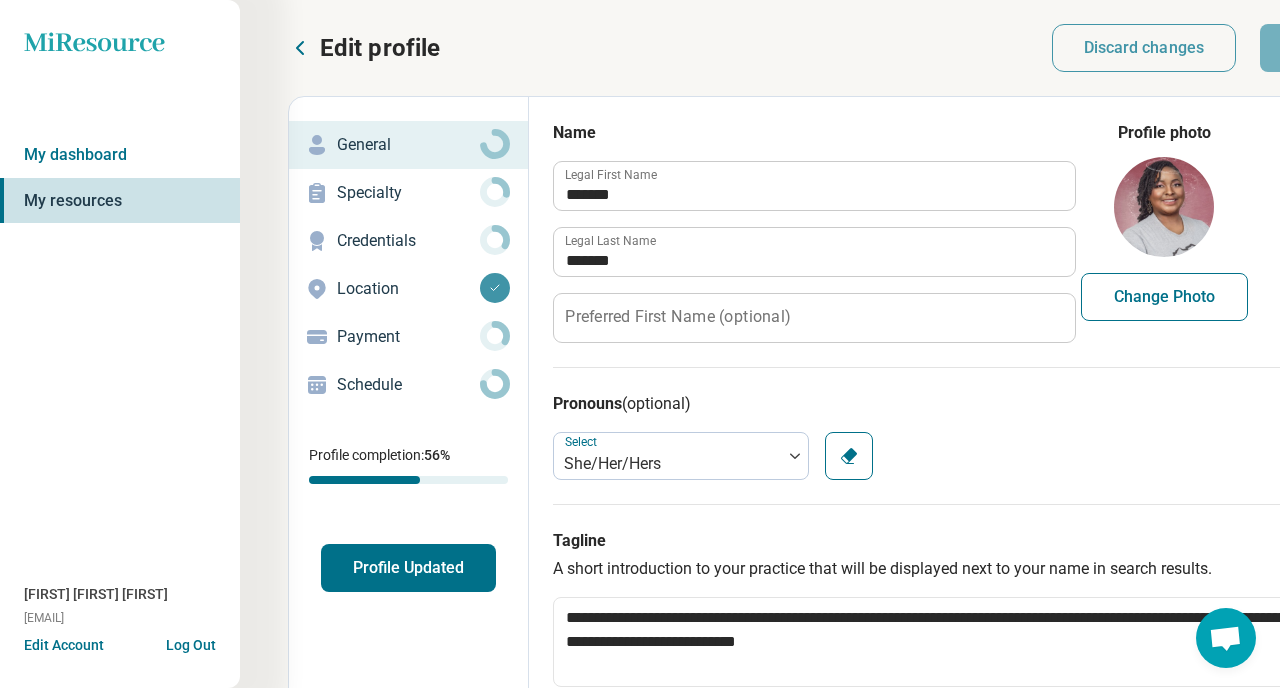 click on "Profile Updated" at bounding box center [408, 568] 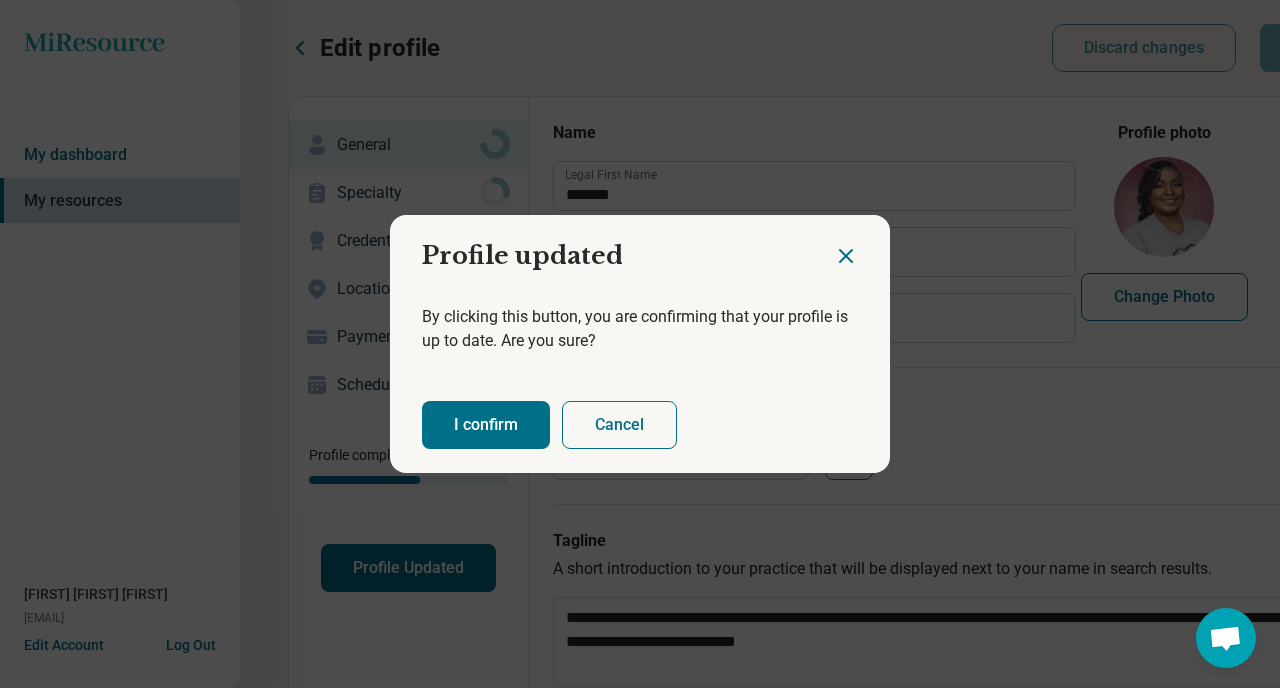 click on "I confirm" at bounding box center (486, 425) 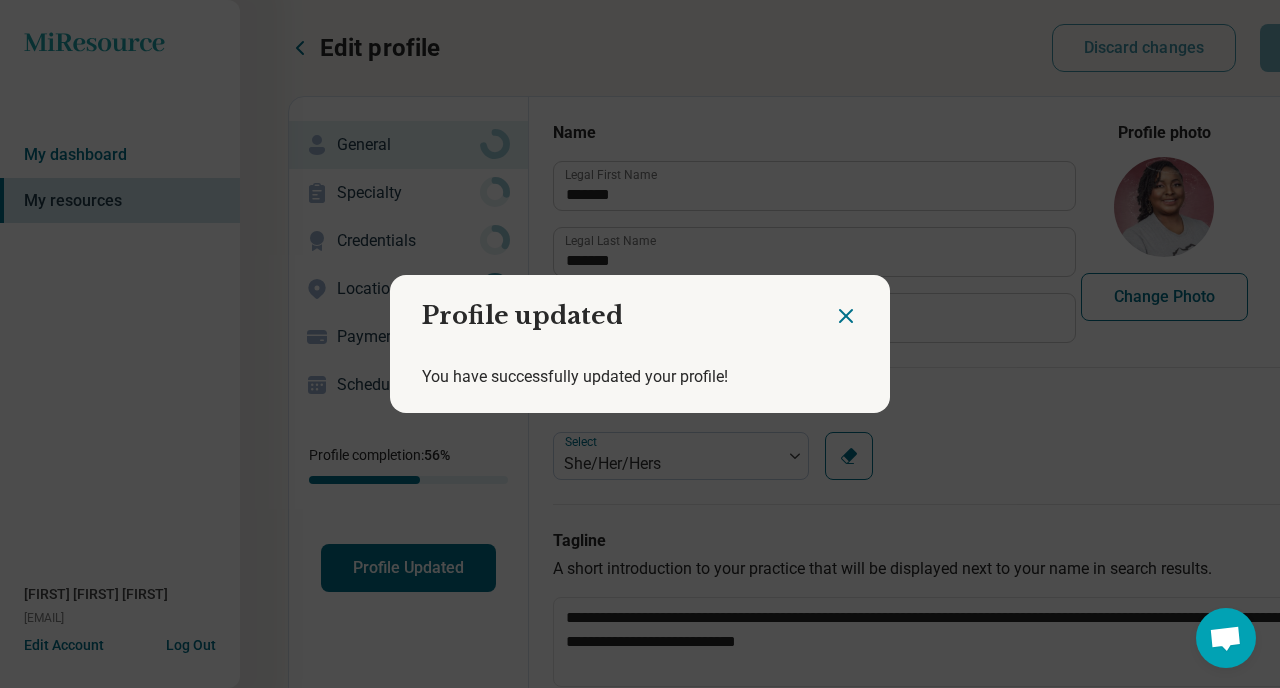 click 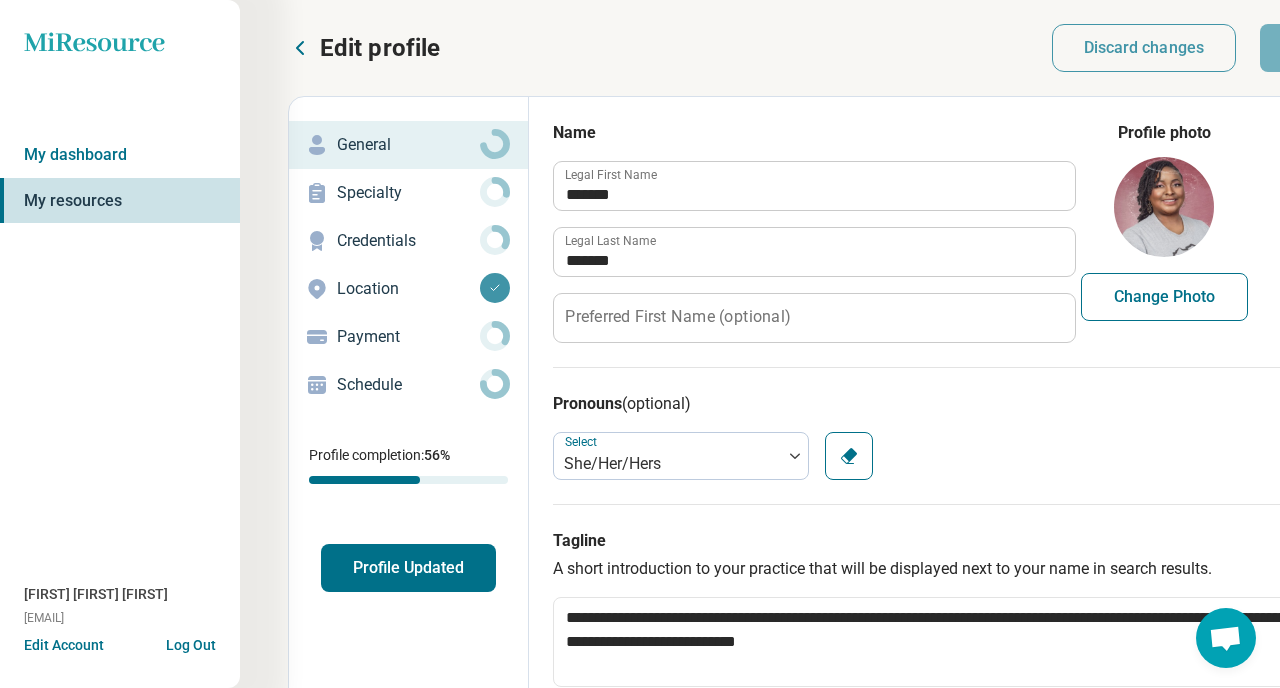click 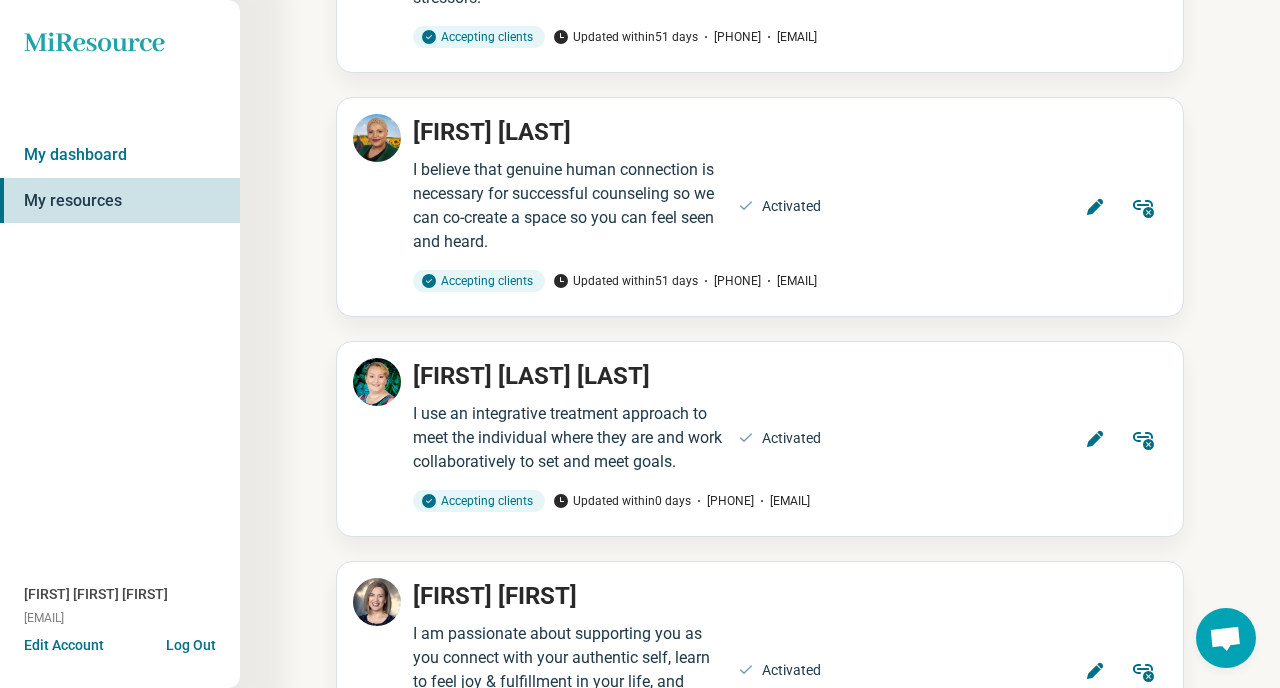 scroll, scrollTop: 4005, scrollLeft: 0, axis: vertical 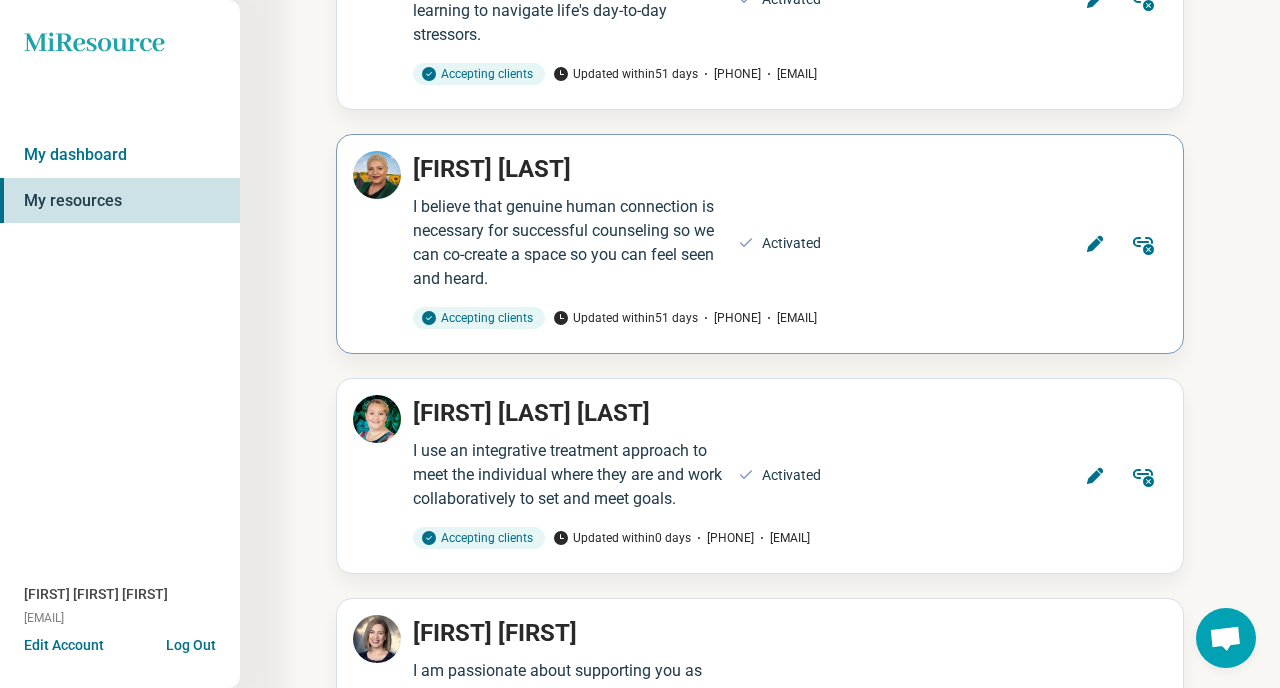 click 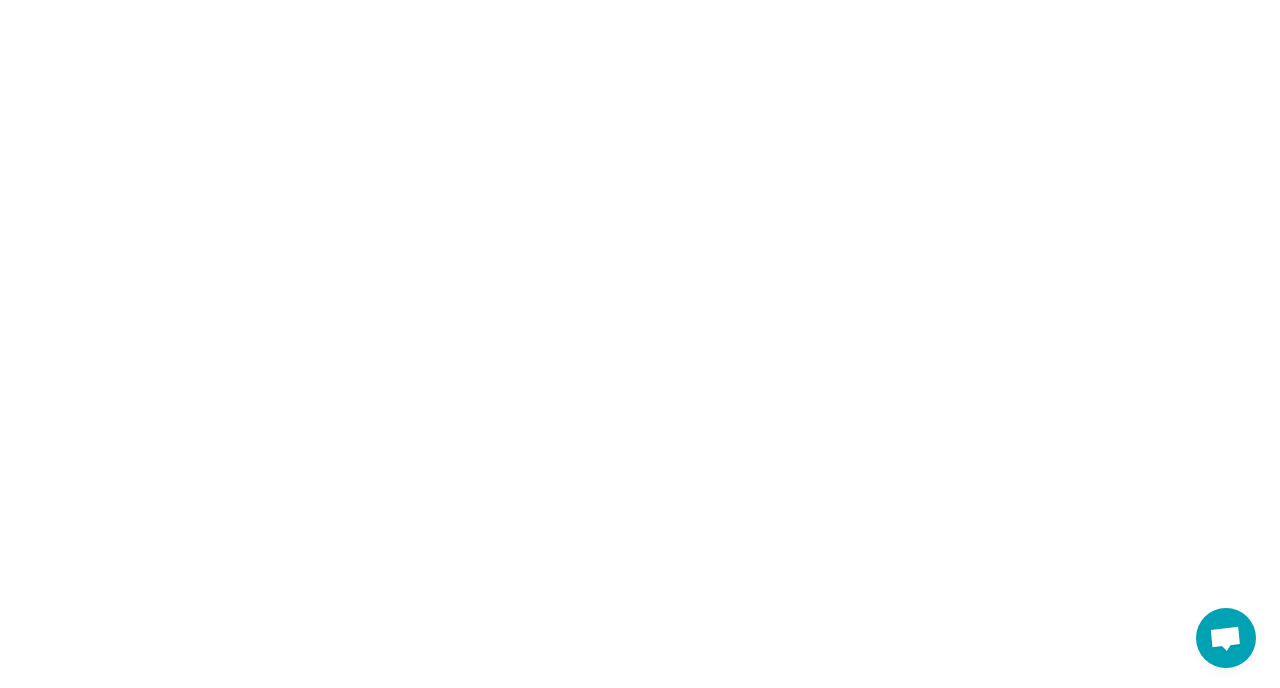 scroll, scrollTop: 0, scrollLeft: 0, axis: both 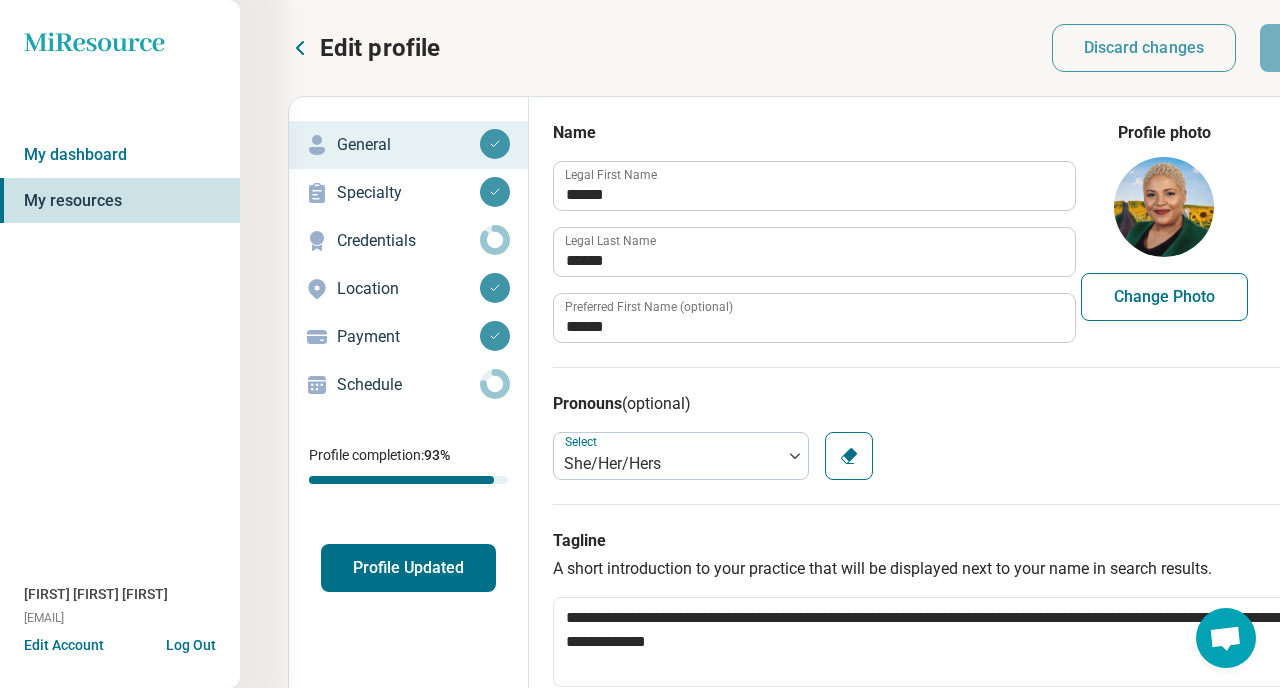click on "Profile Updated" at bounding box center (408, 568) 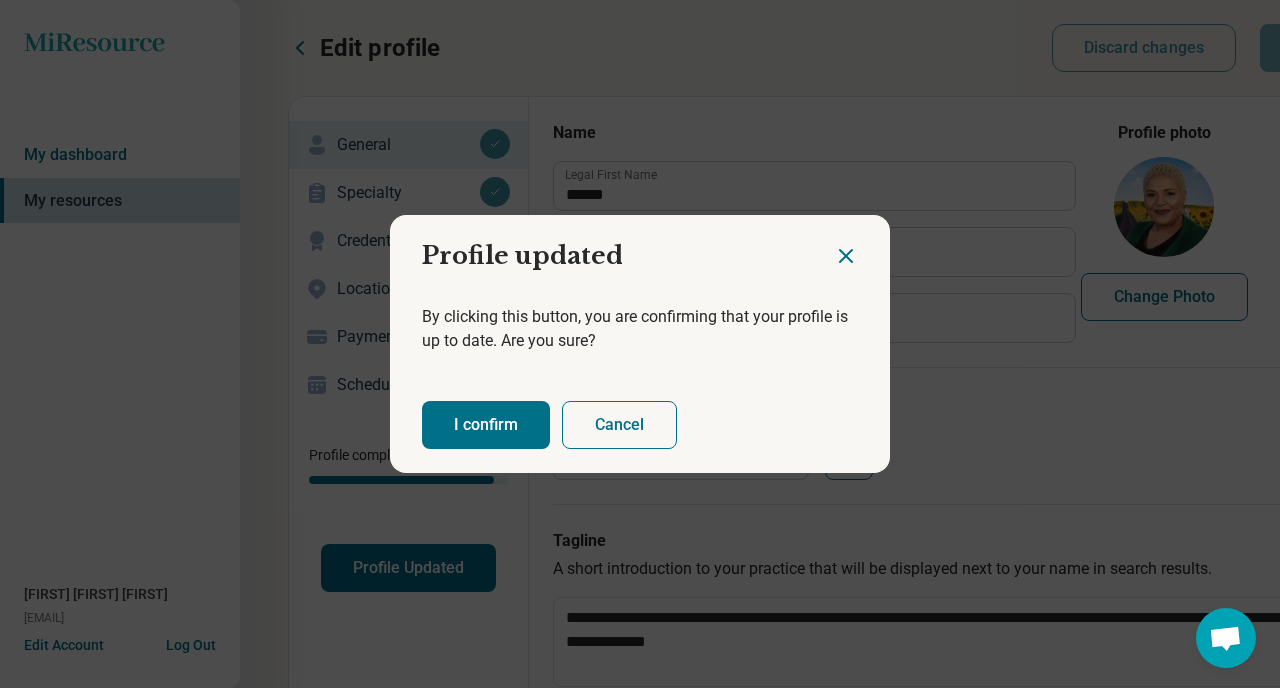 click on "I confirm Cancel" at bounding box center [640, 425] 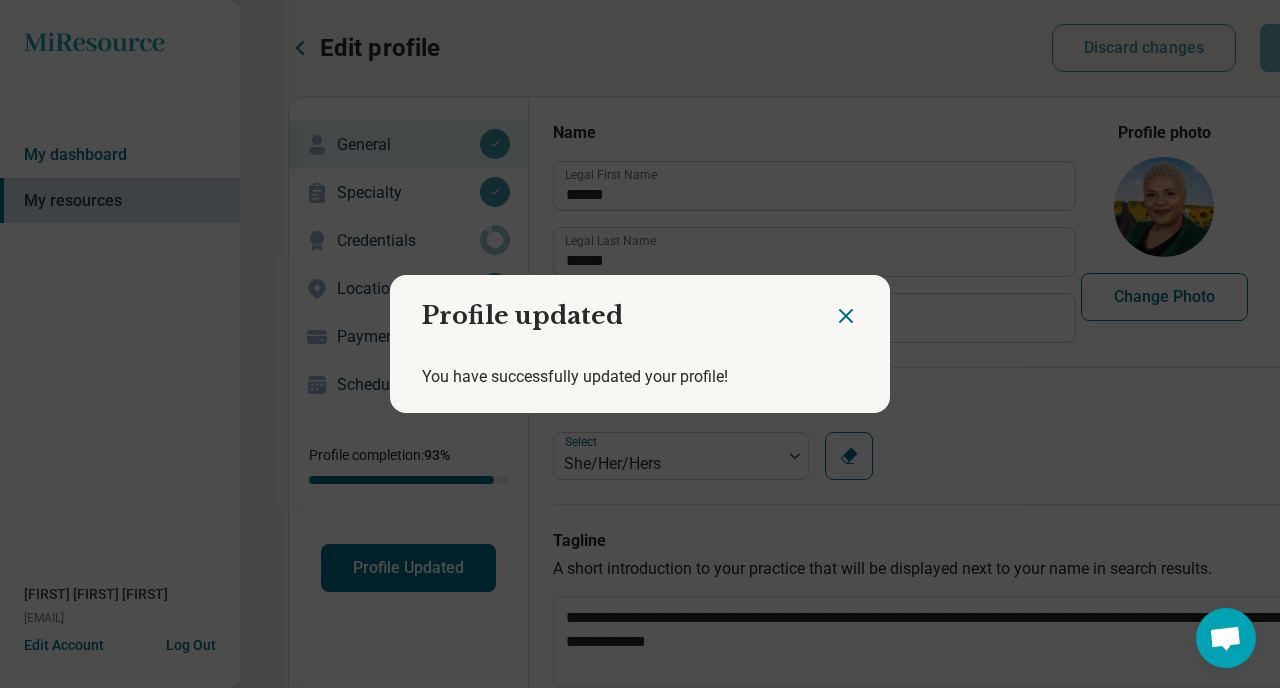 click 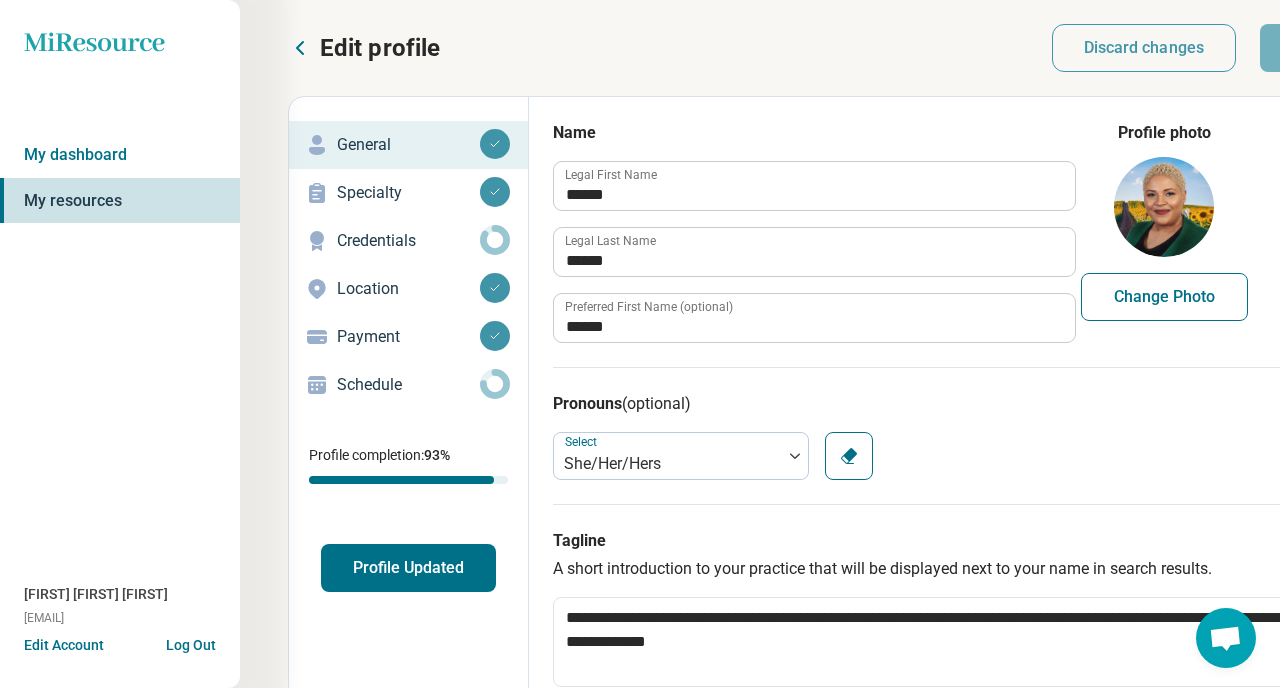 click 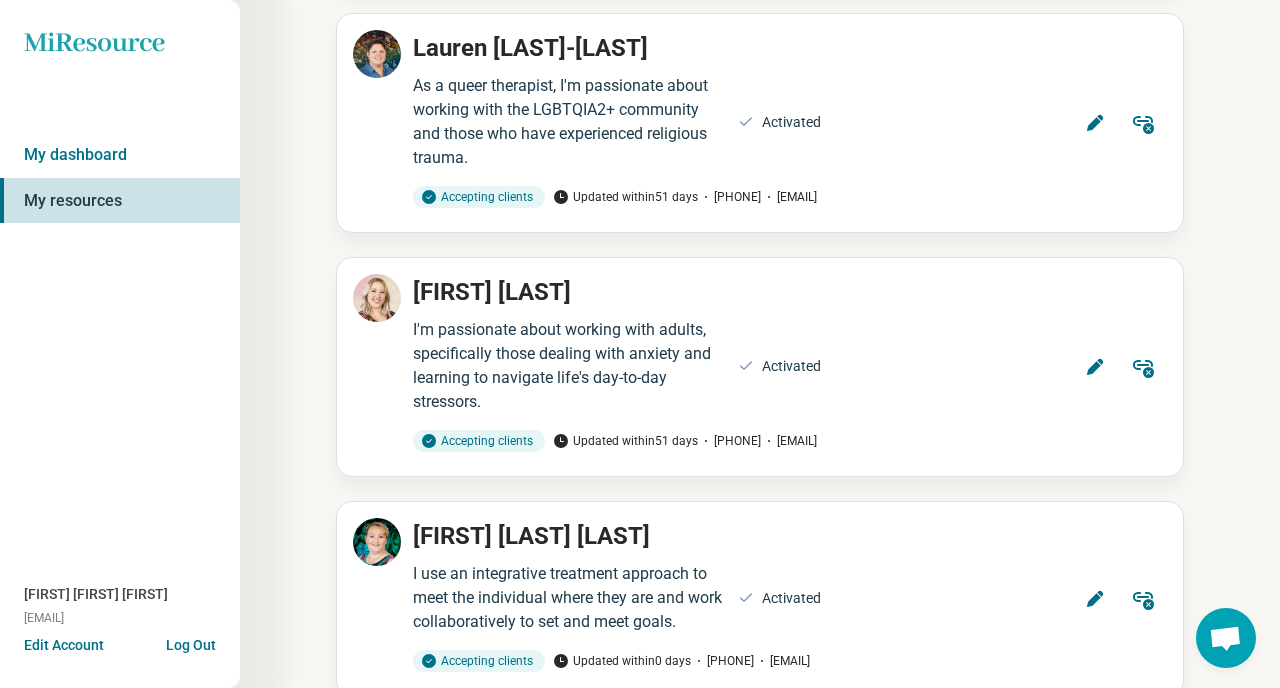 scroll, scrollTop: 3875, scrollLeft: 0, axis: vertical 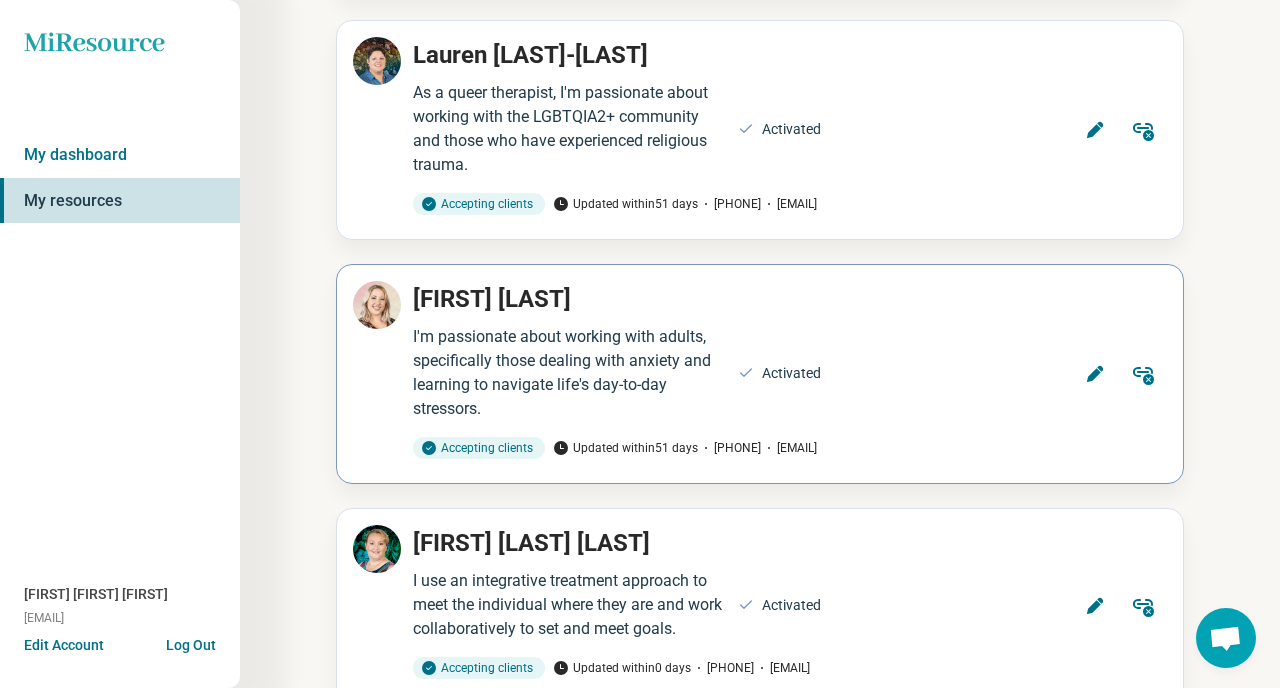 click on "Edit" at bounding box center (1095, 374) 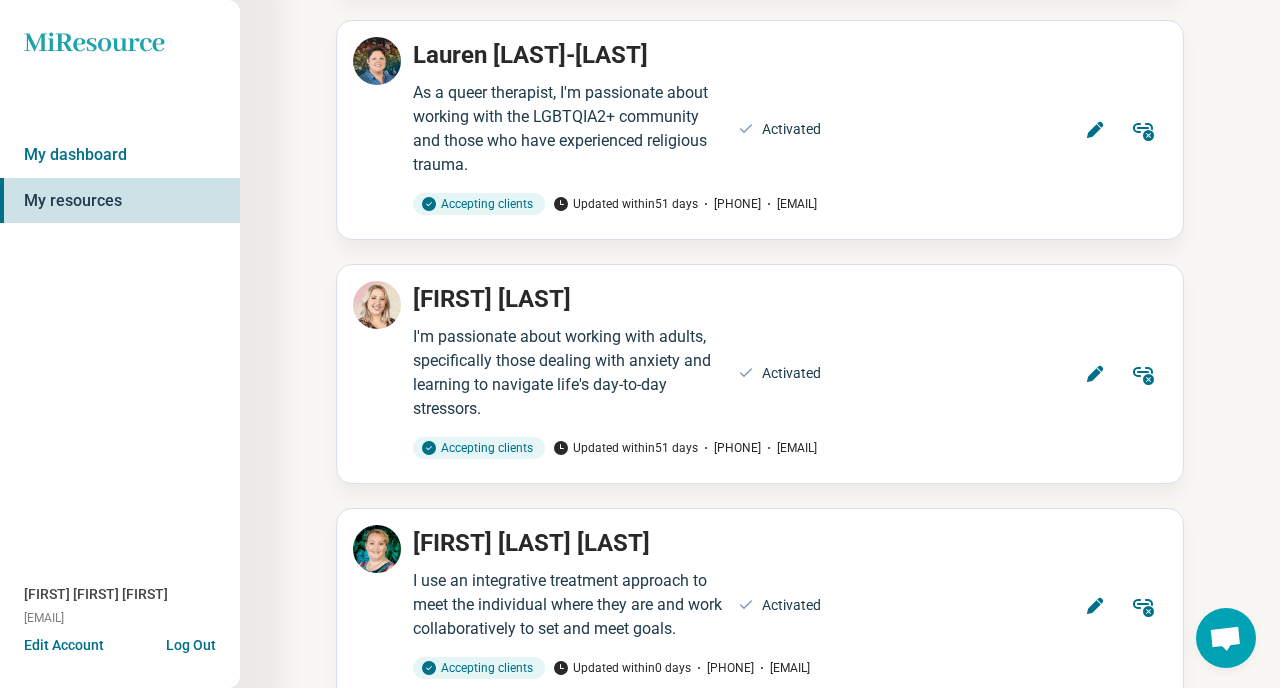 scroll, scrollTop: 0, scrollLeft: 0, axis: both 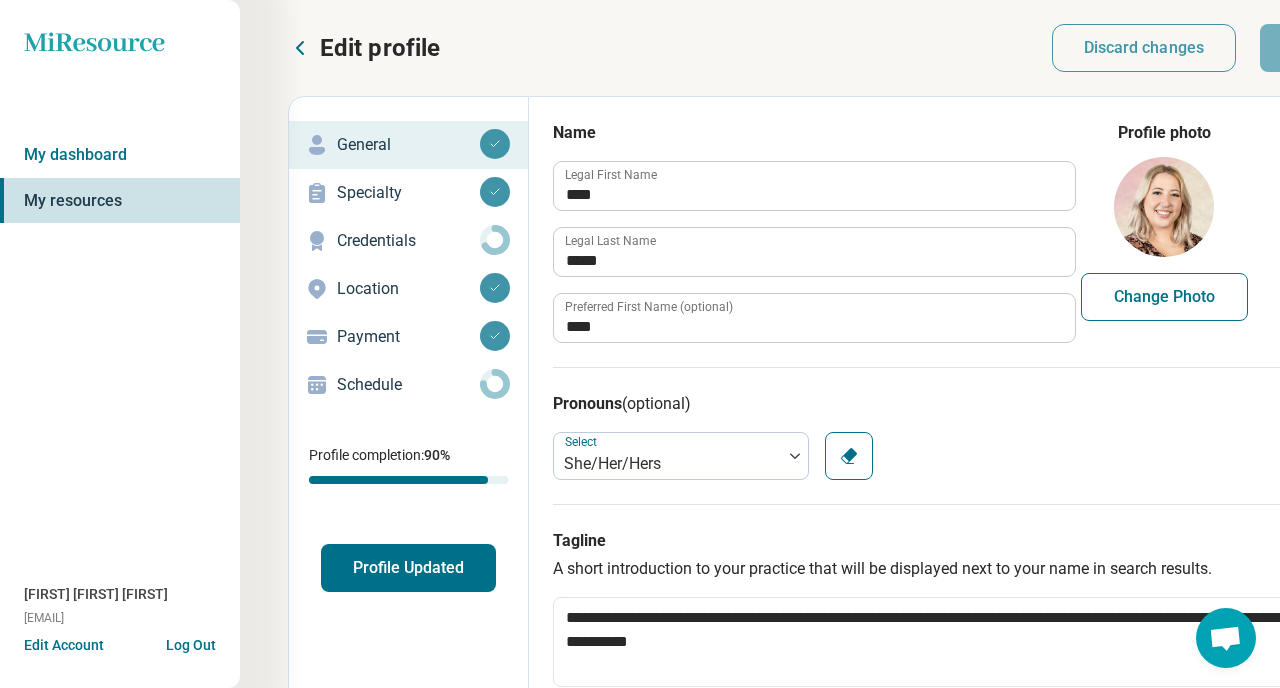click on "Profile Updated" at bounding box center (408, 568) 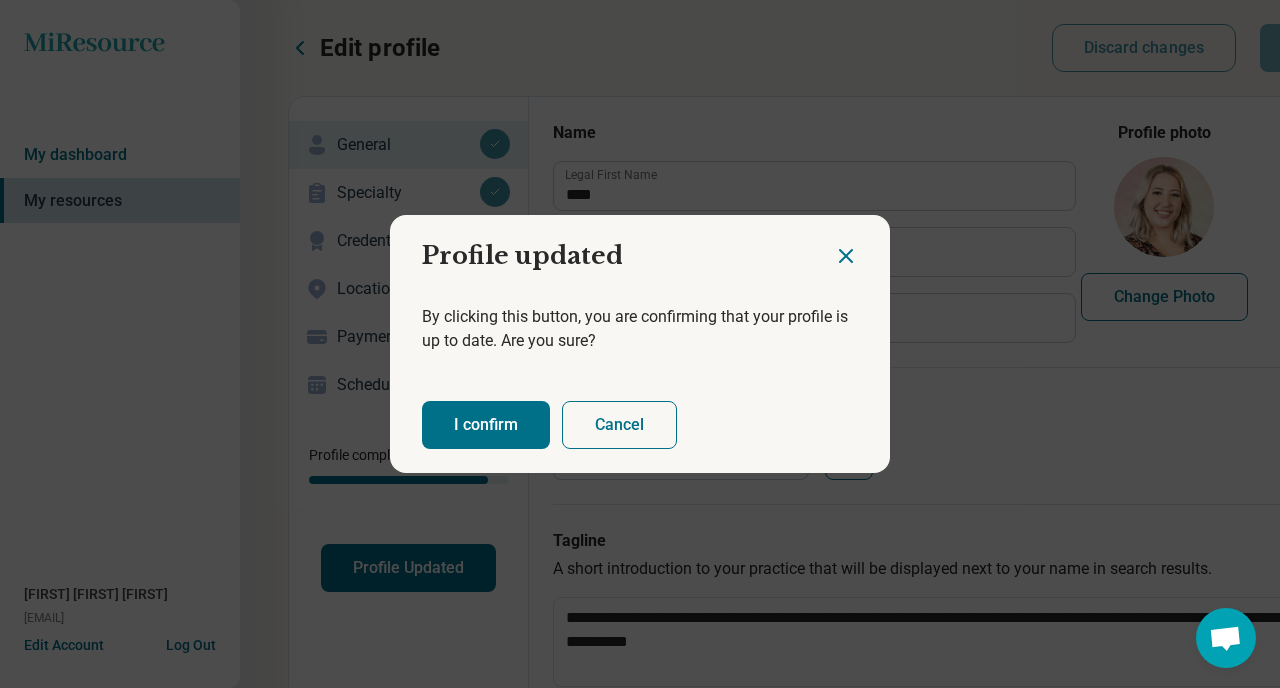 click on "I confirm" at bounding box center (486, 425) 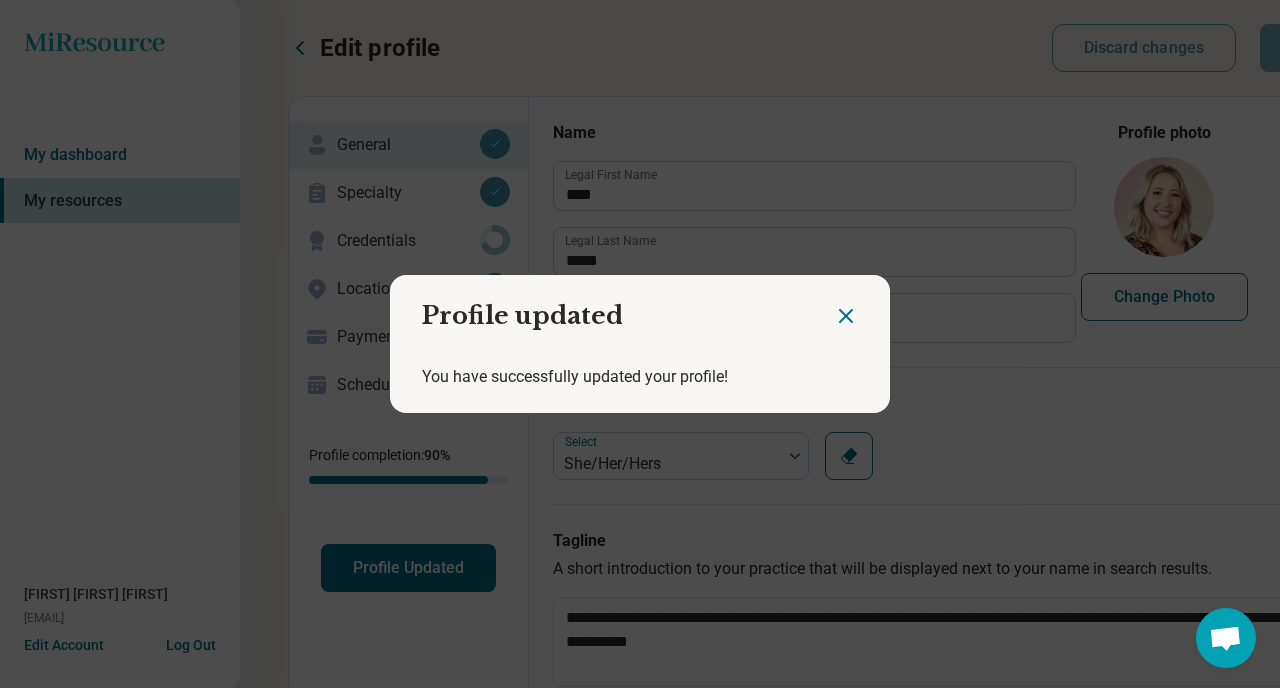 click 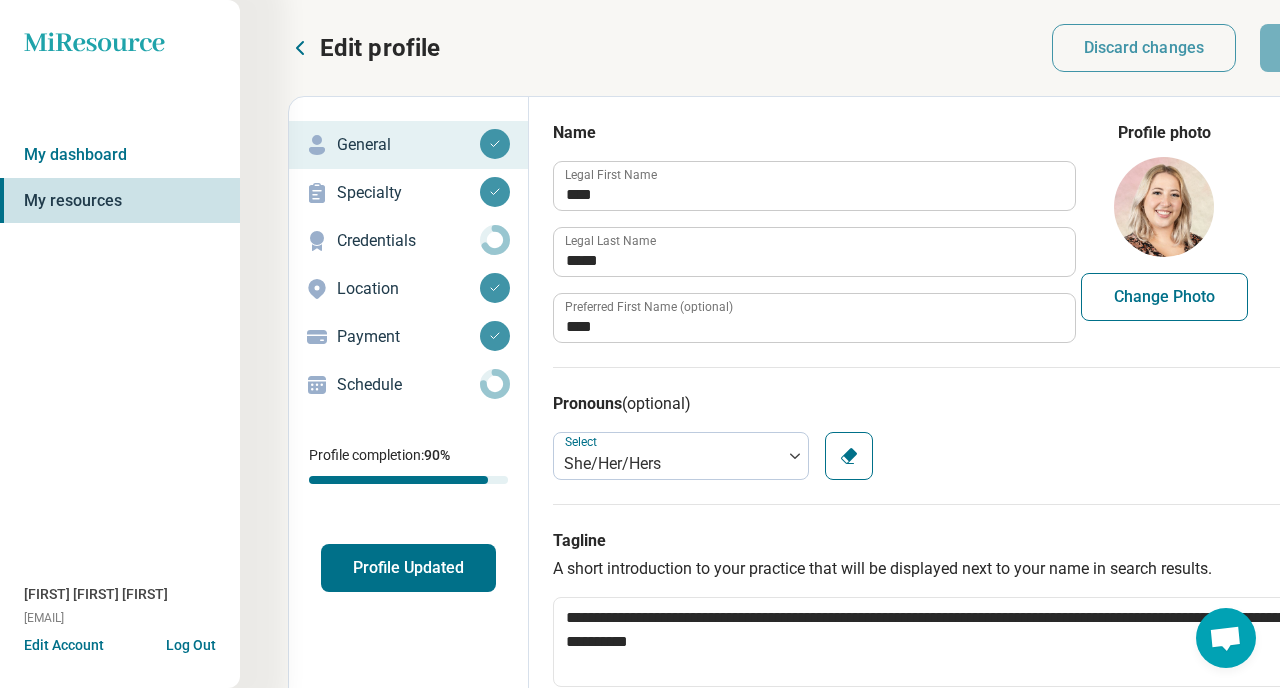 click on "Edit profile" at bounding box center (364, 48) 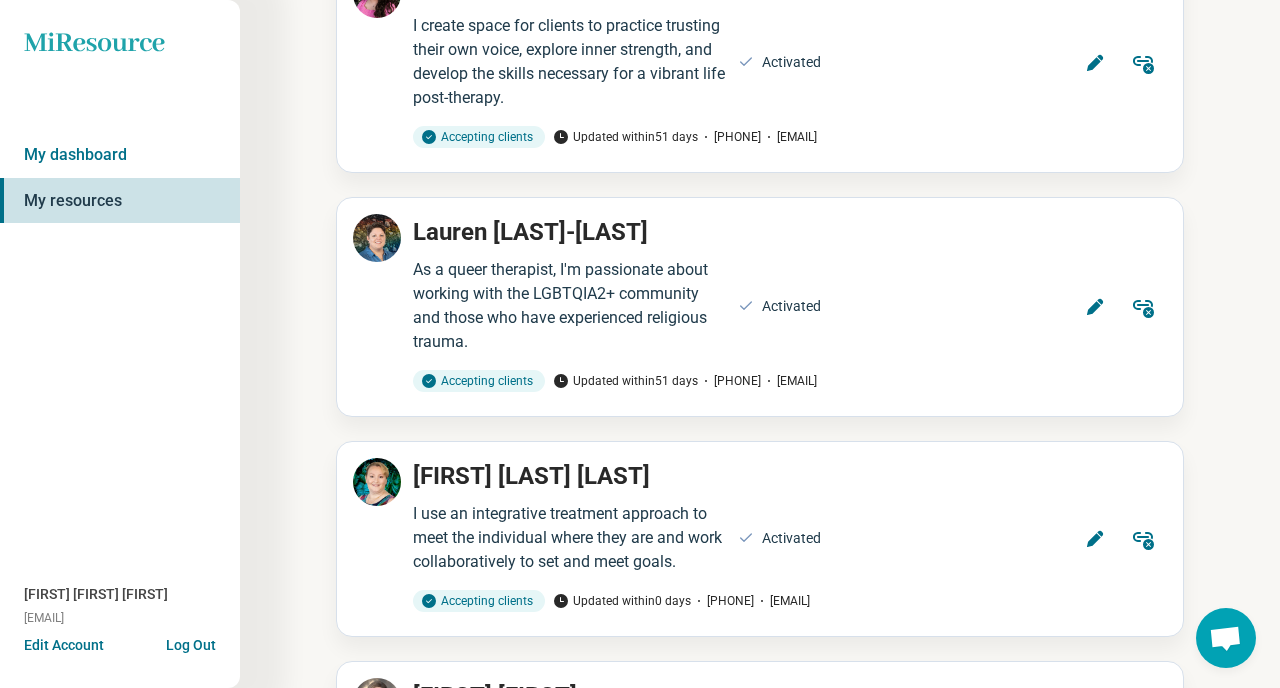 scroll, scrollTop: 3941, scrollLeft: 0, axis: vertical 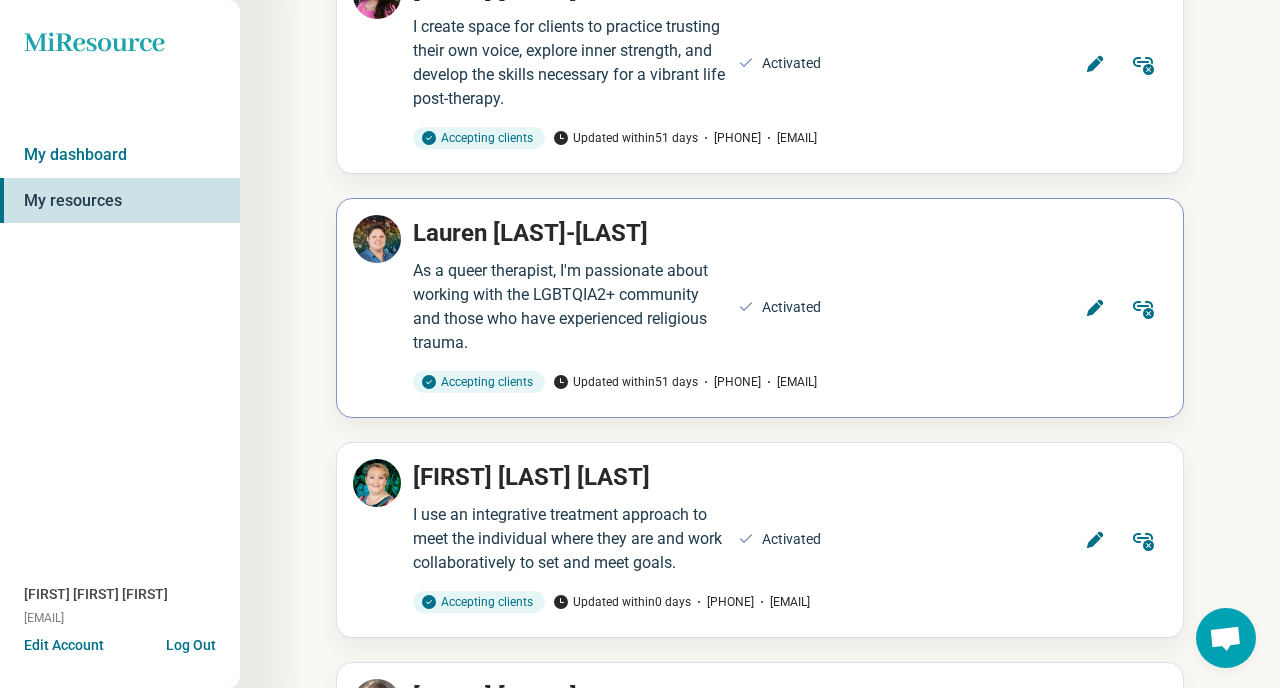 click 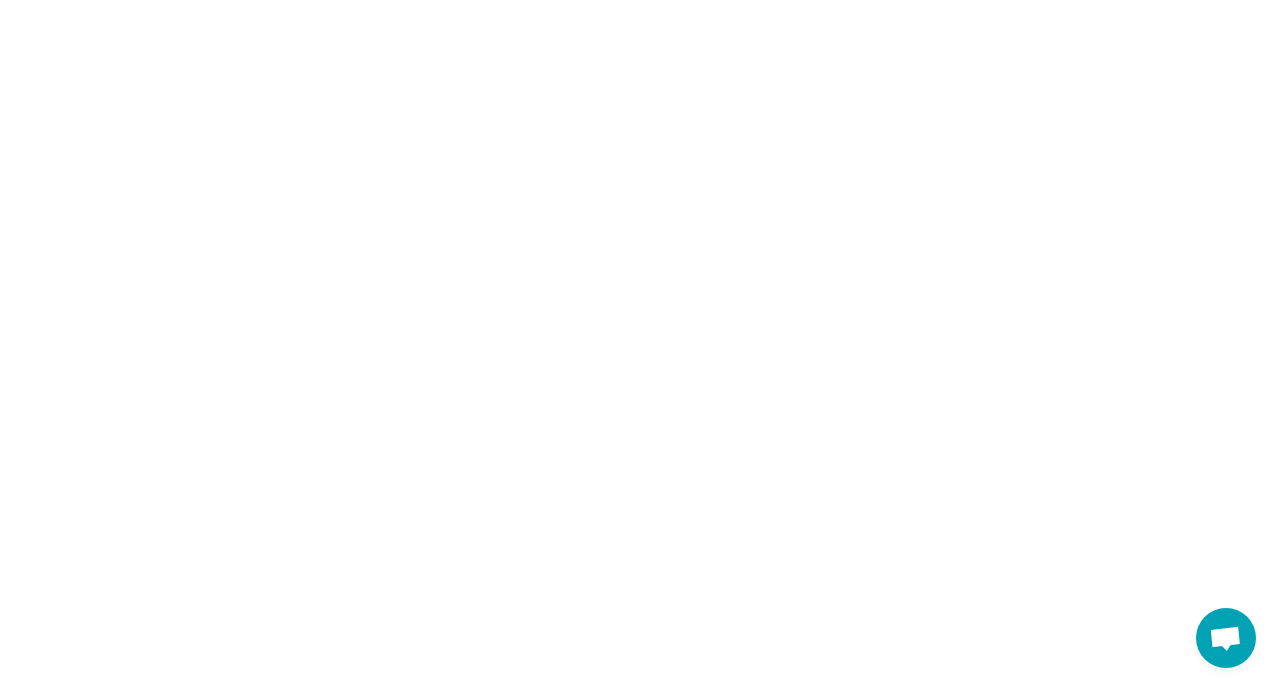 scroll, scrollTop: 0, scrollLeft: 0, axis: both 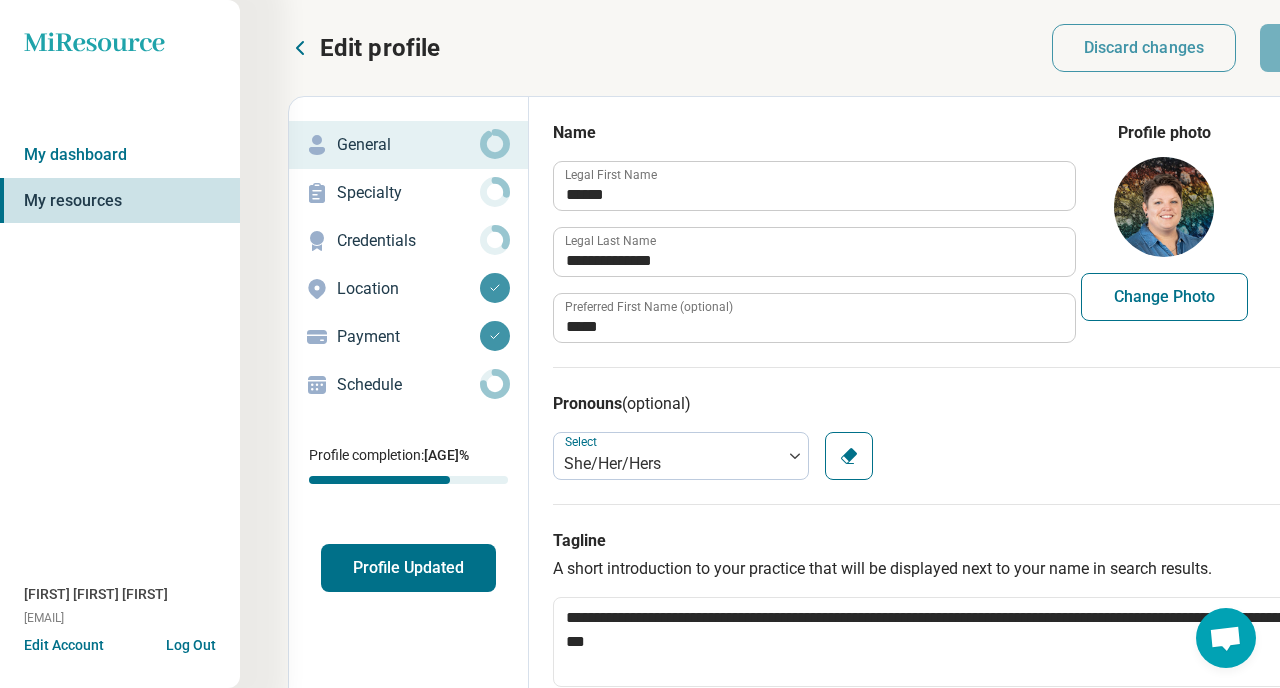 click on "Profile Updated" at bounding box center [408, 568] 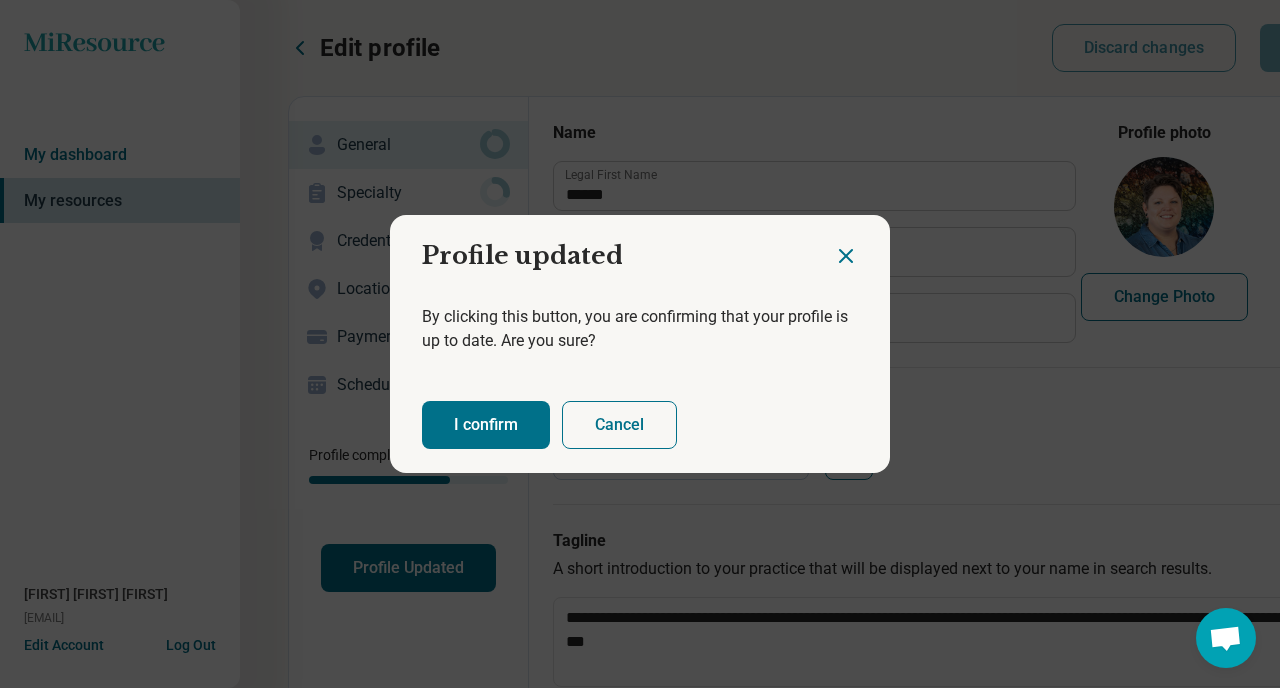 click on "I confirm" at bounding box center [486, 425] 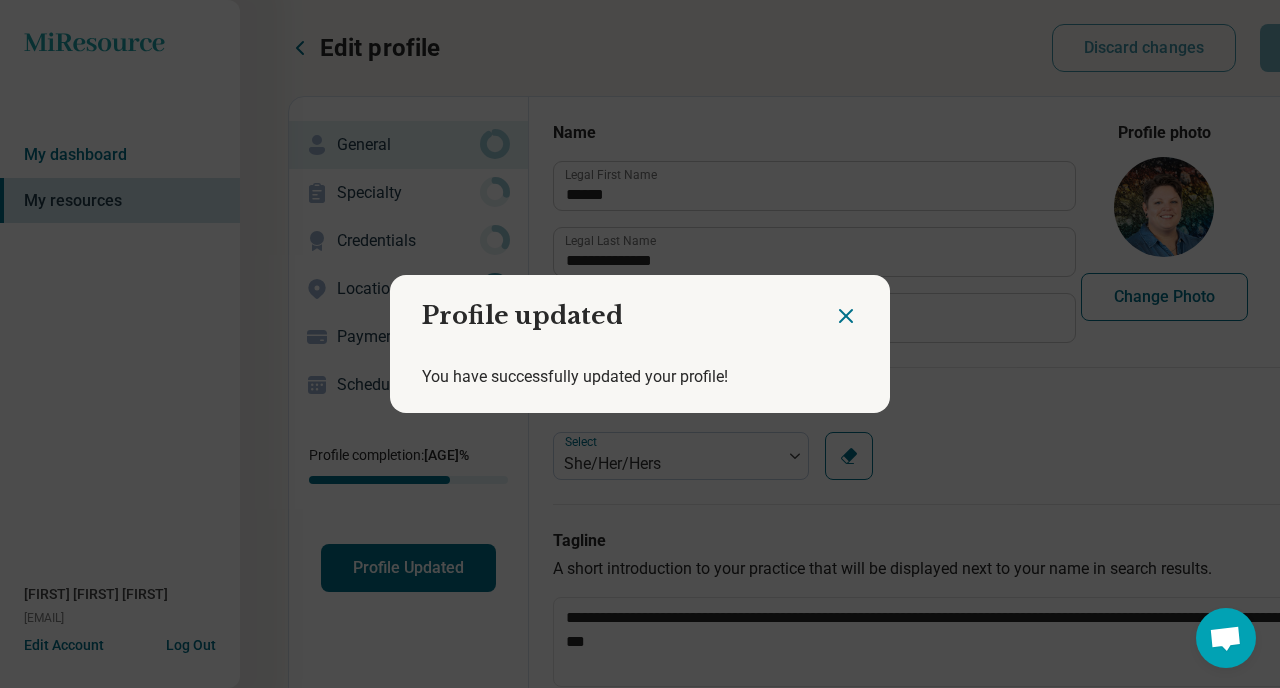 click 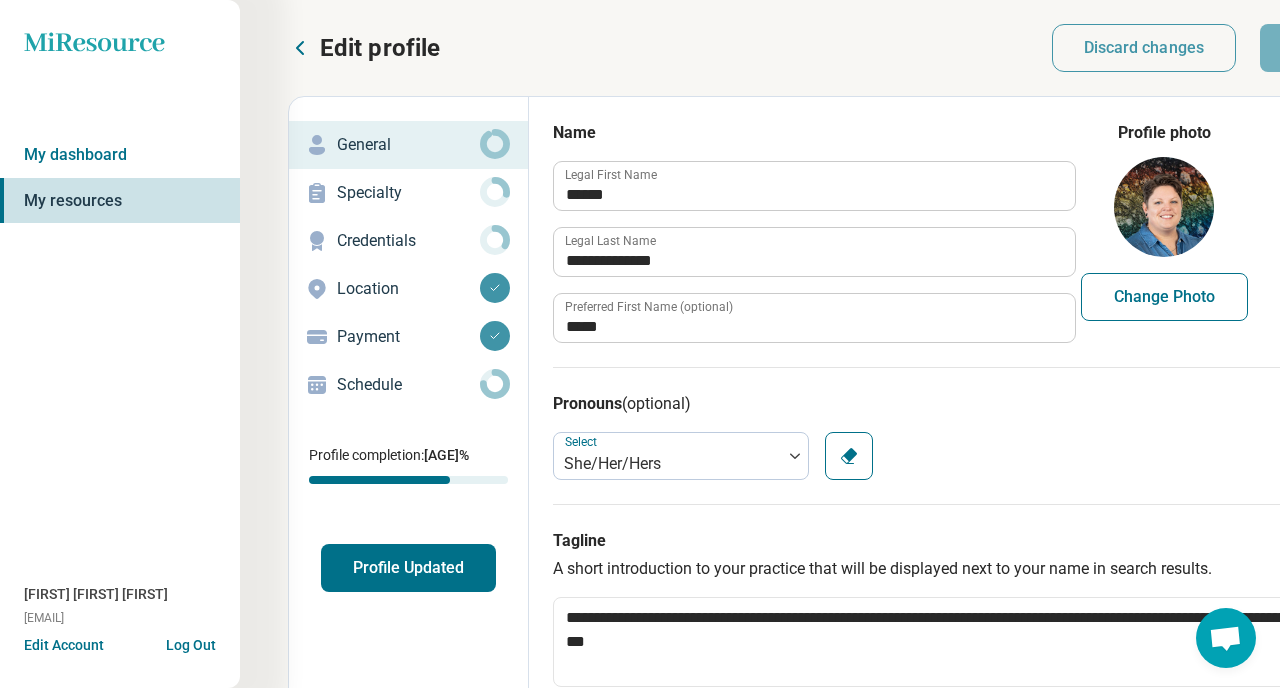 click 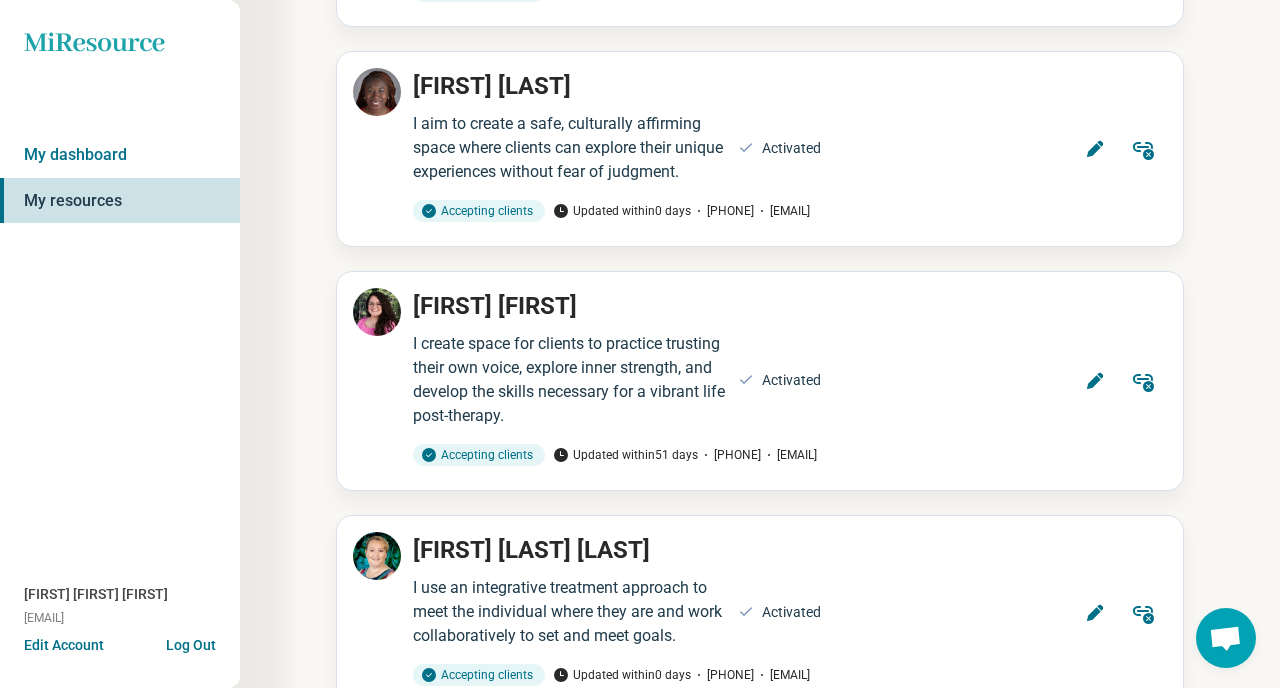 scroll, scrollTop: 3781, scrollLeft: 0, axis: vertical 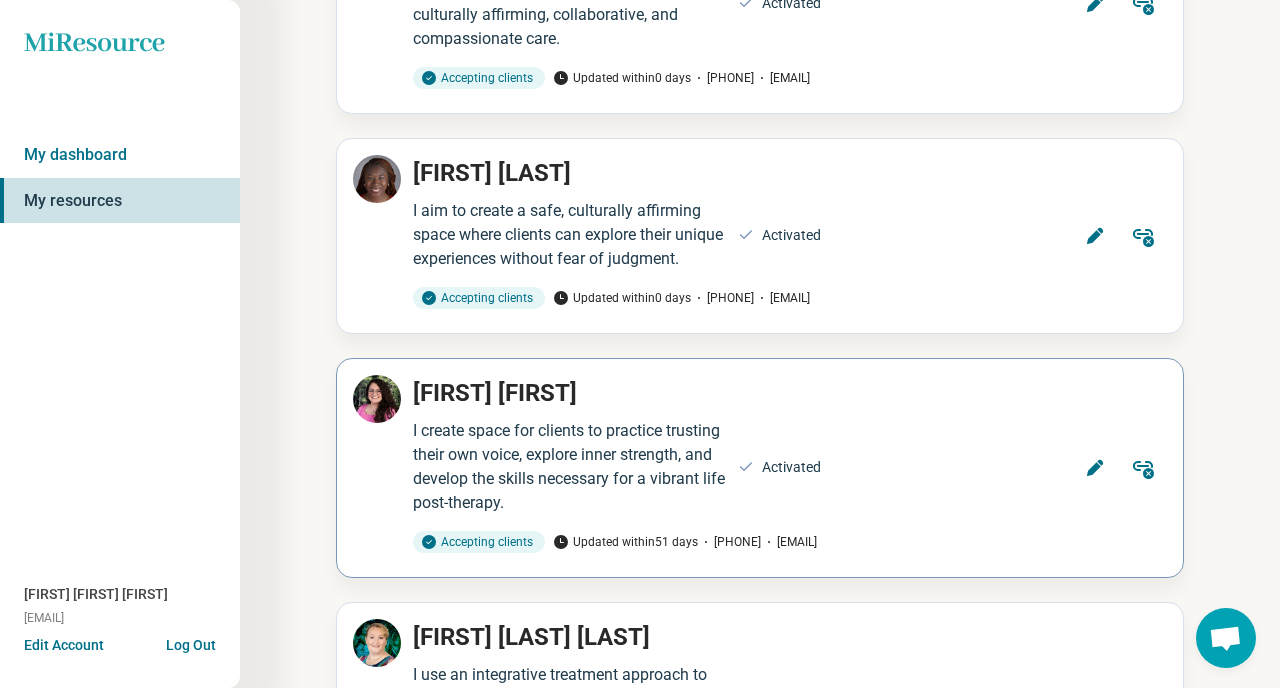 click 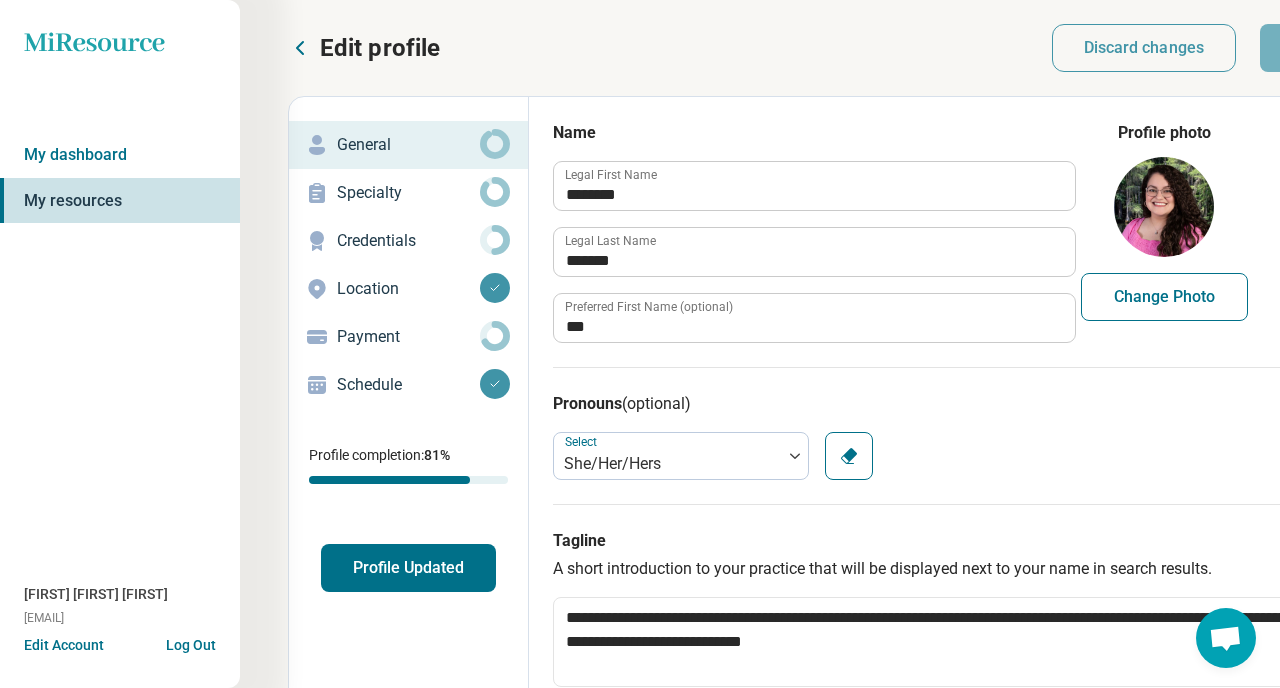 click on "Edit profile General Specialty Credentials Location Payment Schedule Profile completion:  81 % Profile Updated" at bounding box center [409, 1068] 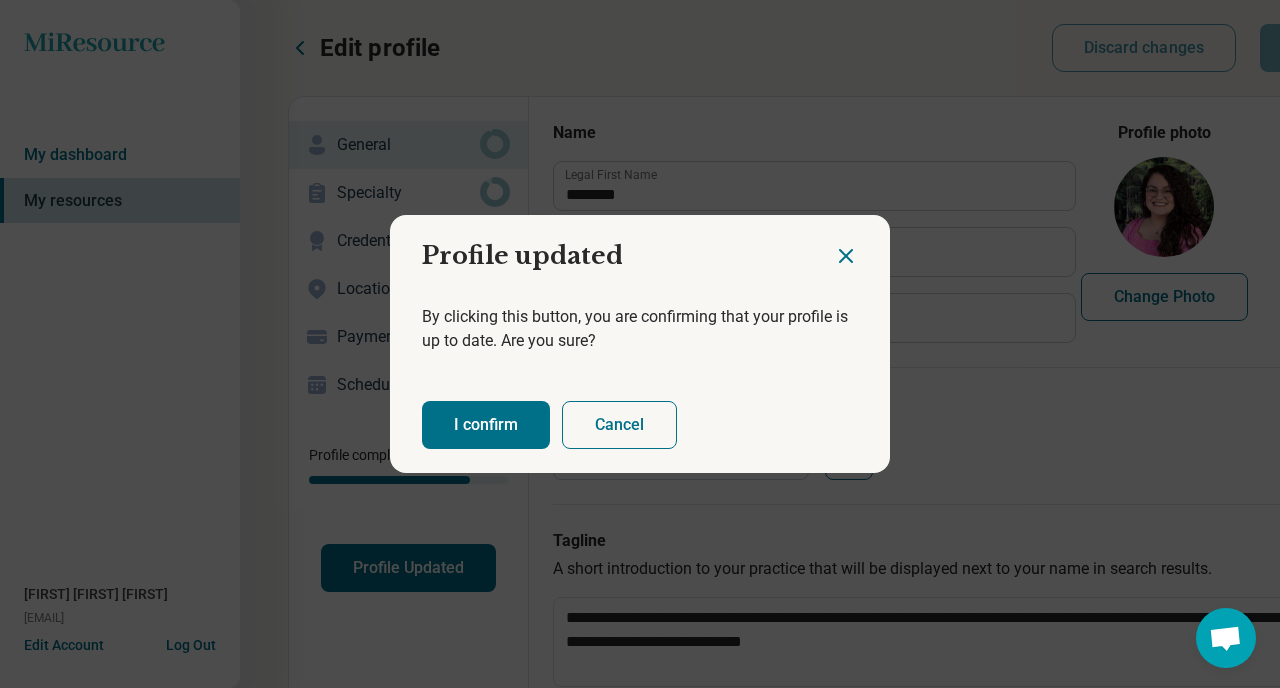 click on "I confirm" at bounding box center [486, 425] 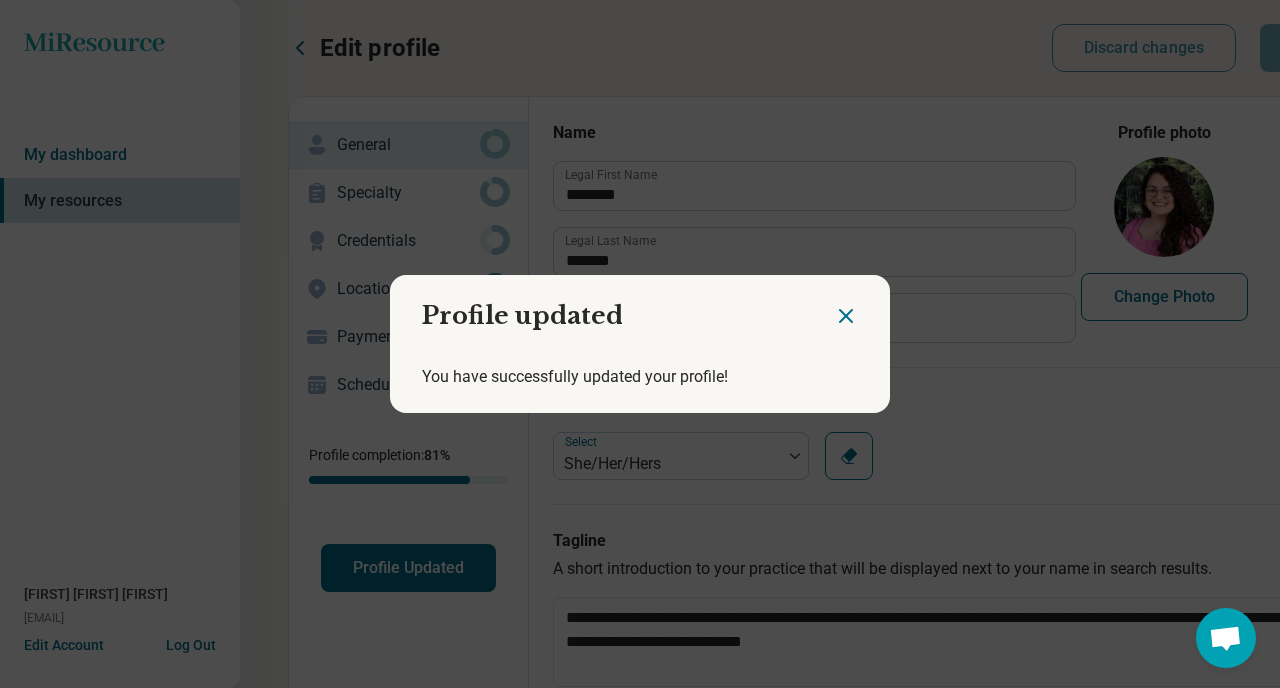 click 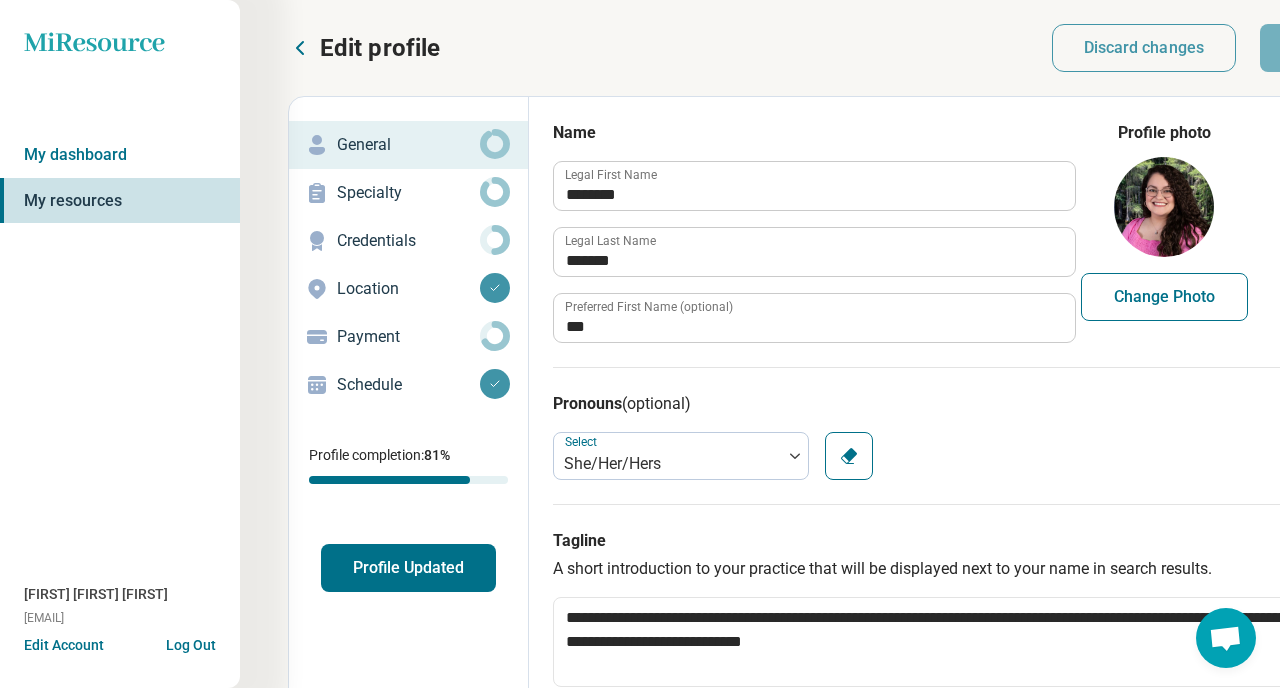 click 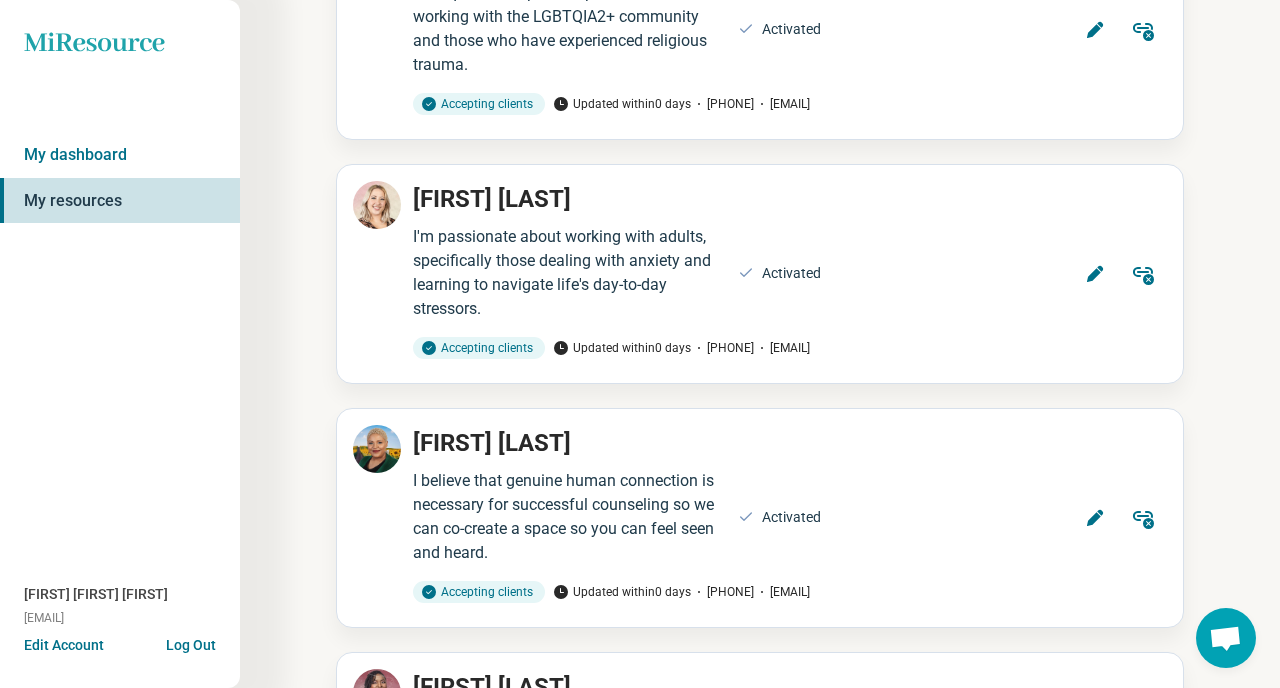 scroll, scrollTop: 442, scrollLeft: 0, axis: vertical 